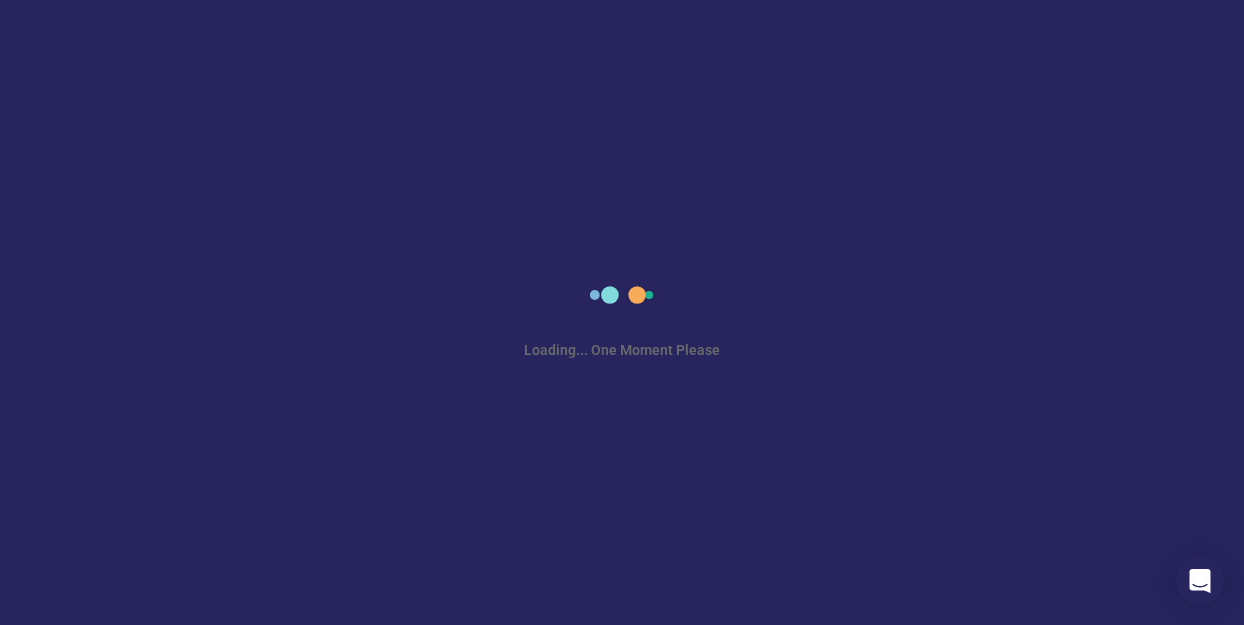 scroll, scrollTop: 0, scrollLeft: 0, axis: both 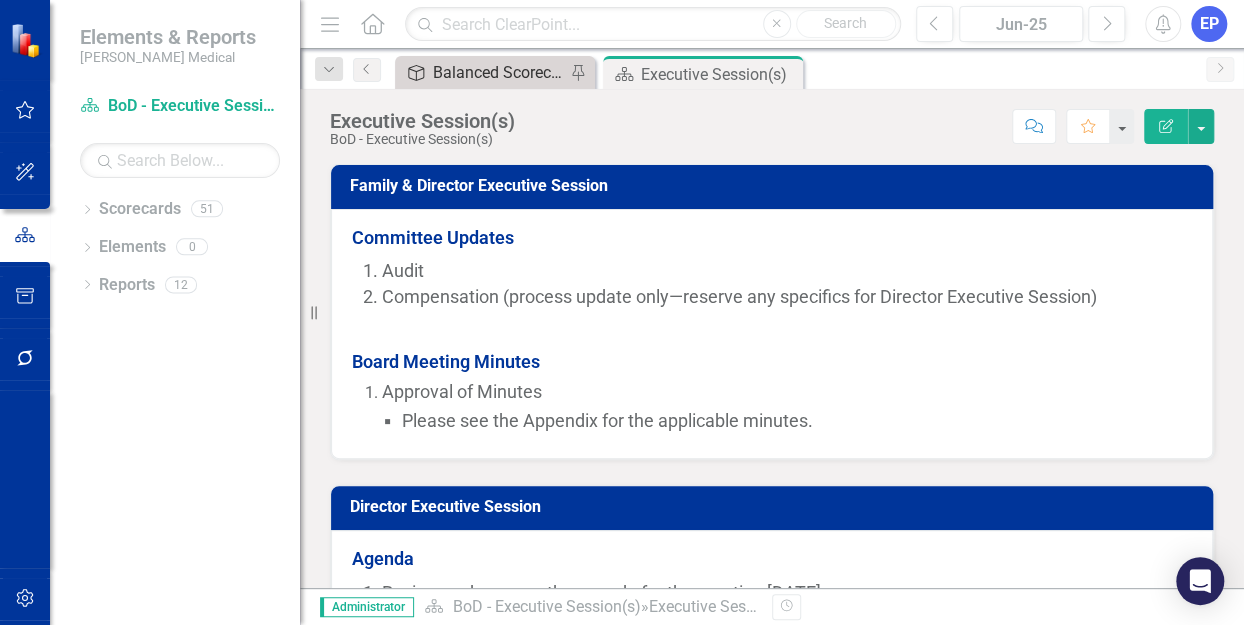click on "Balanced Scorecard (Daily Huddle)" at bounding box center [499, 72] 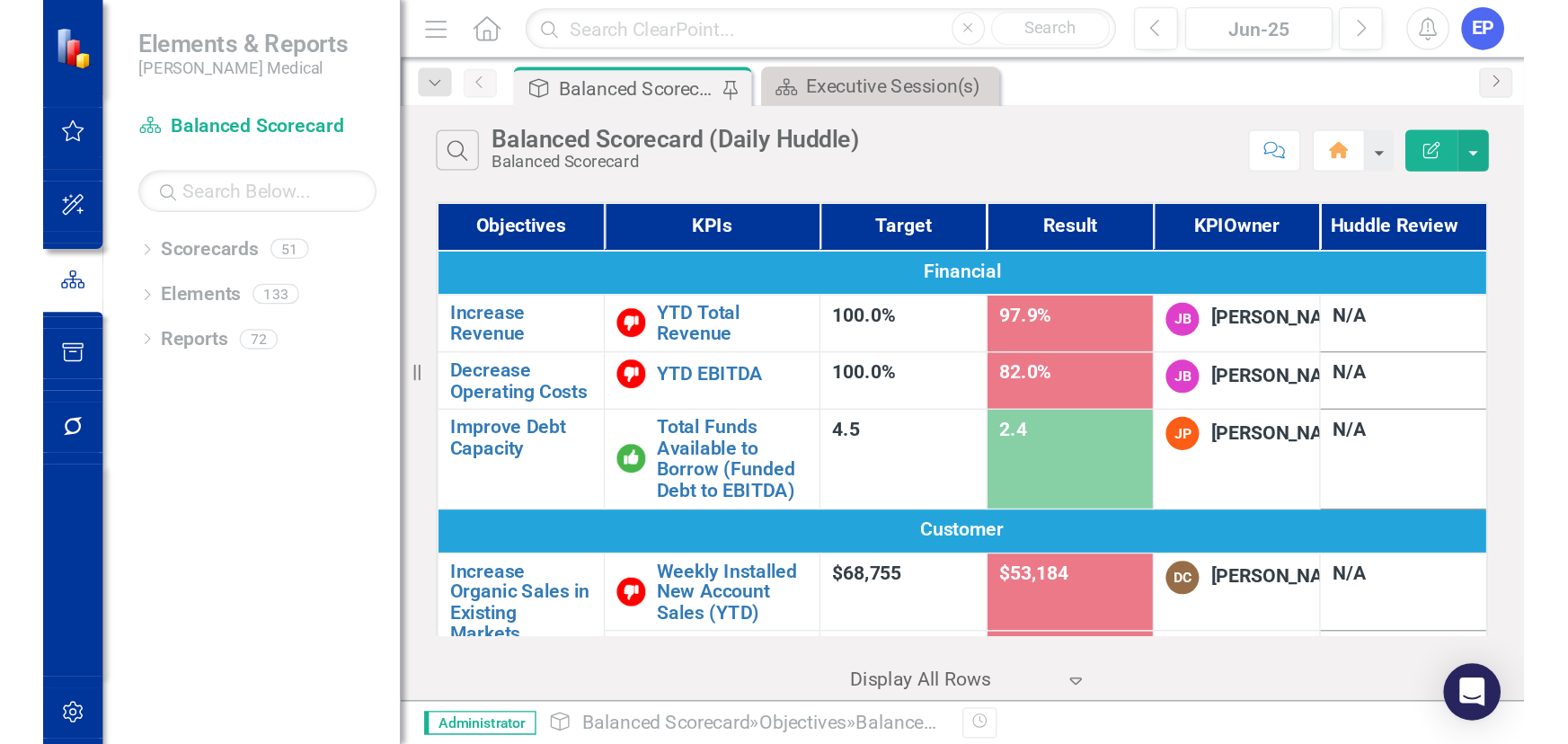 scroll, scrollTop: 81, scrollLeft: 0, axis: vertical 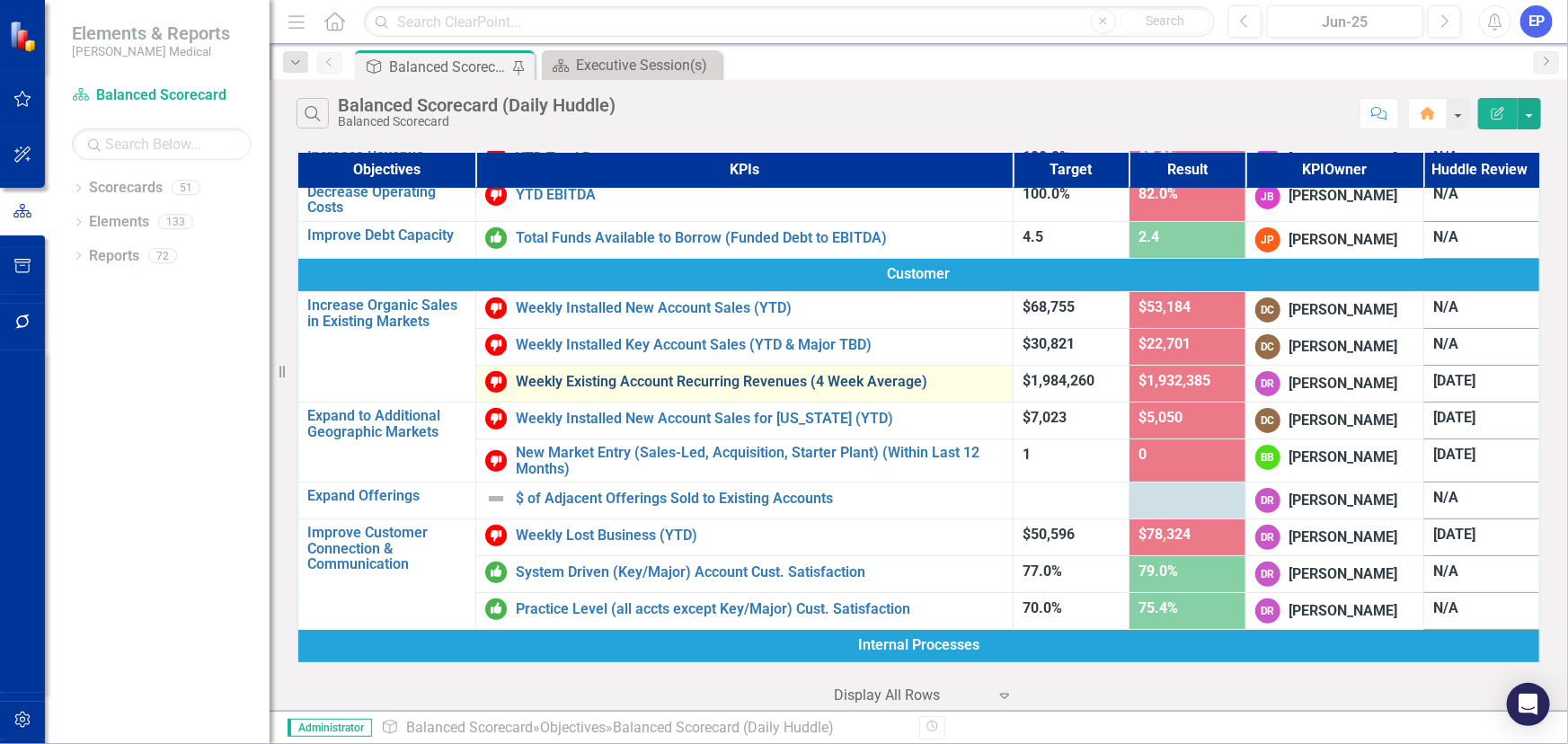 click on "Weekly Existing Account Recurring Revenues (4 Week Average)" at bounding box center [759, 382] 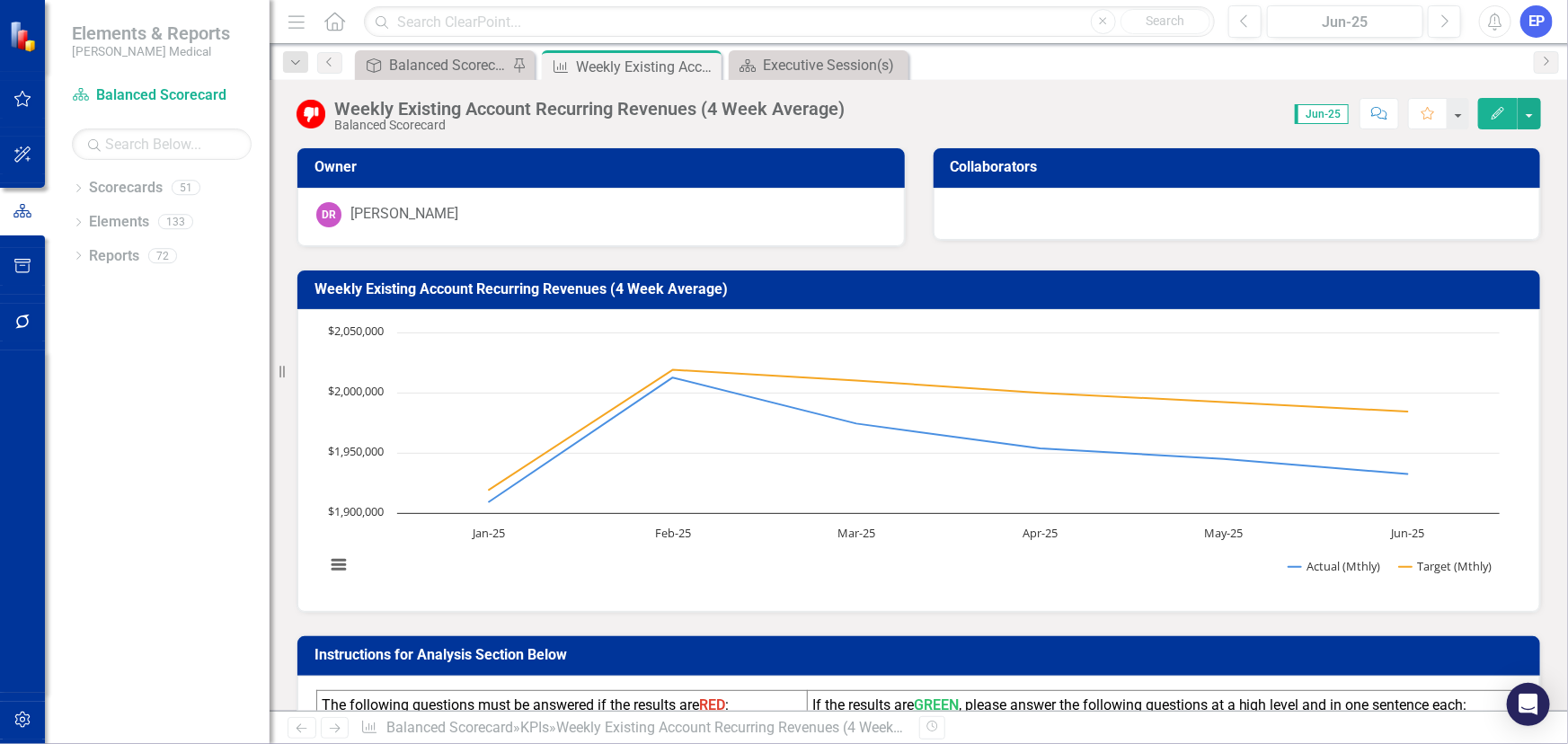 click on "Weekly Existing Account Recurring Revenues (4 Week Average)" at bounding box center (589, 109) 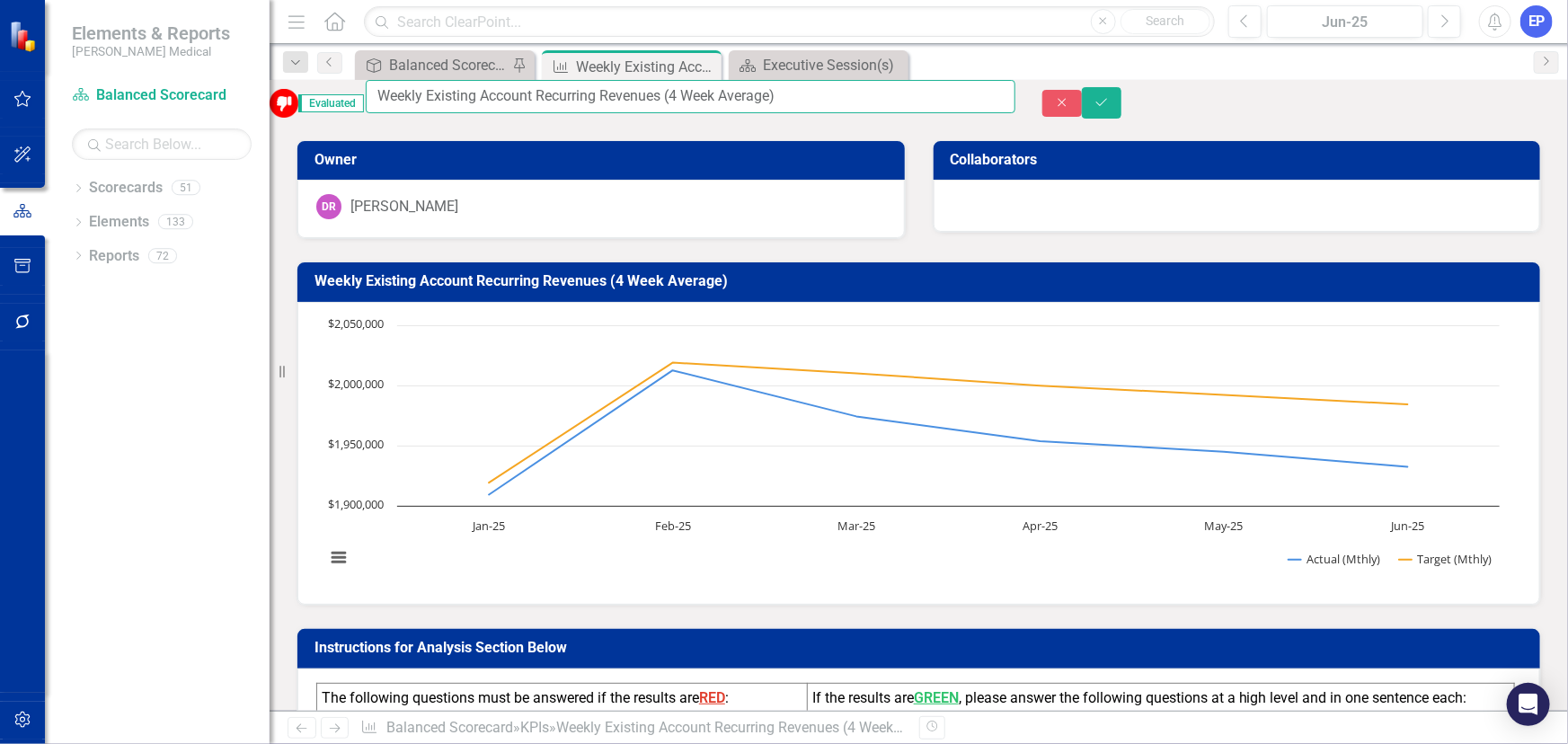 click on "Weekly Existing Account Recurring Revenues (4 Week Average)" at bounding box center (690, 96) 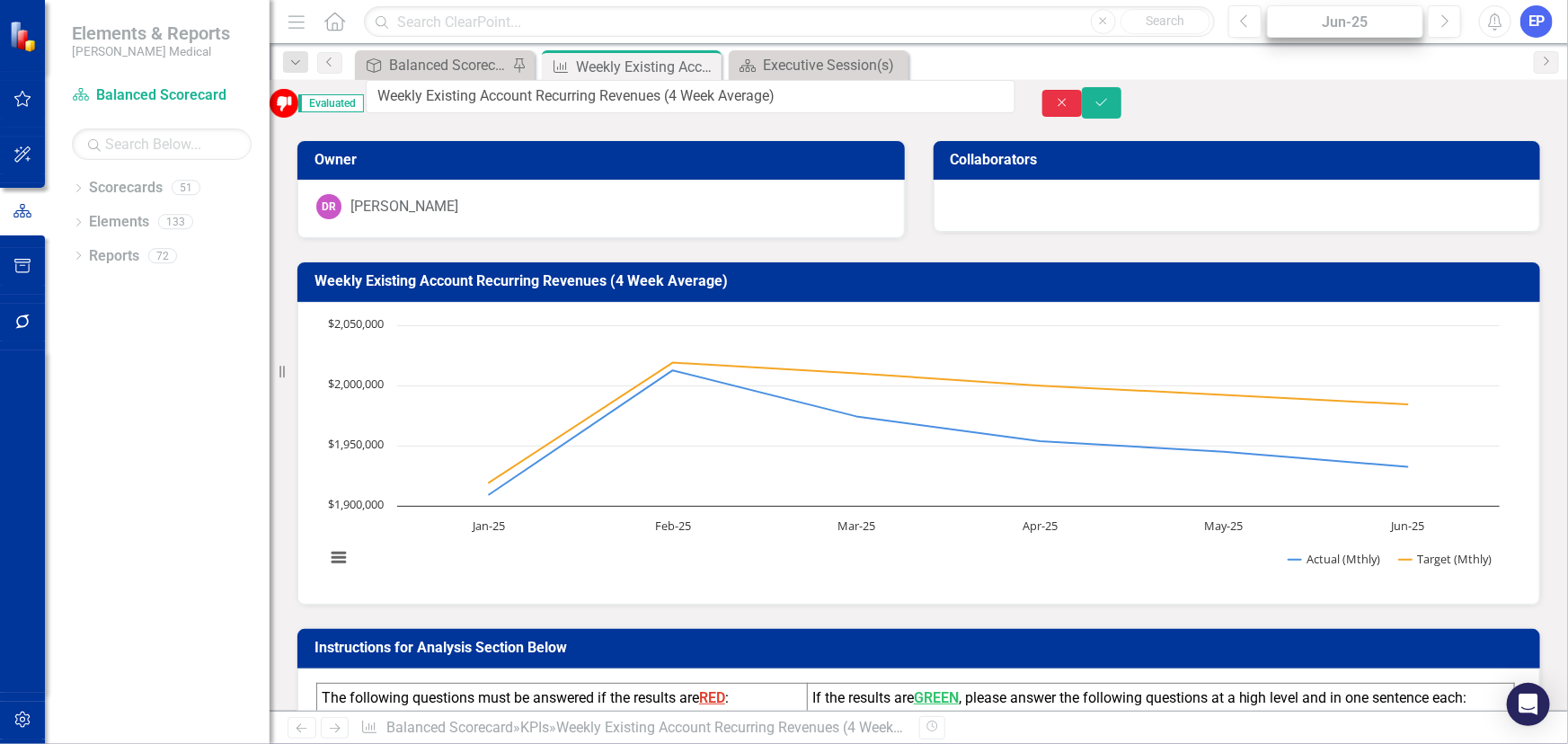 drag, startPoint x: 1457, startPoint y: 102, endPoint x: 1405, endPoint y: 22, distance: 95.41488 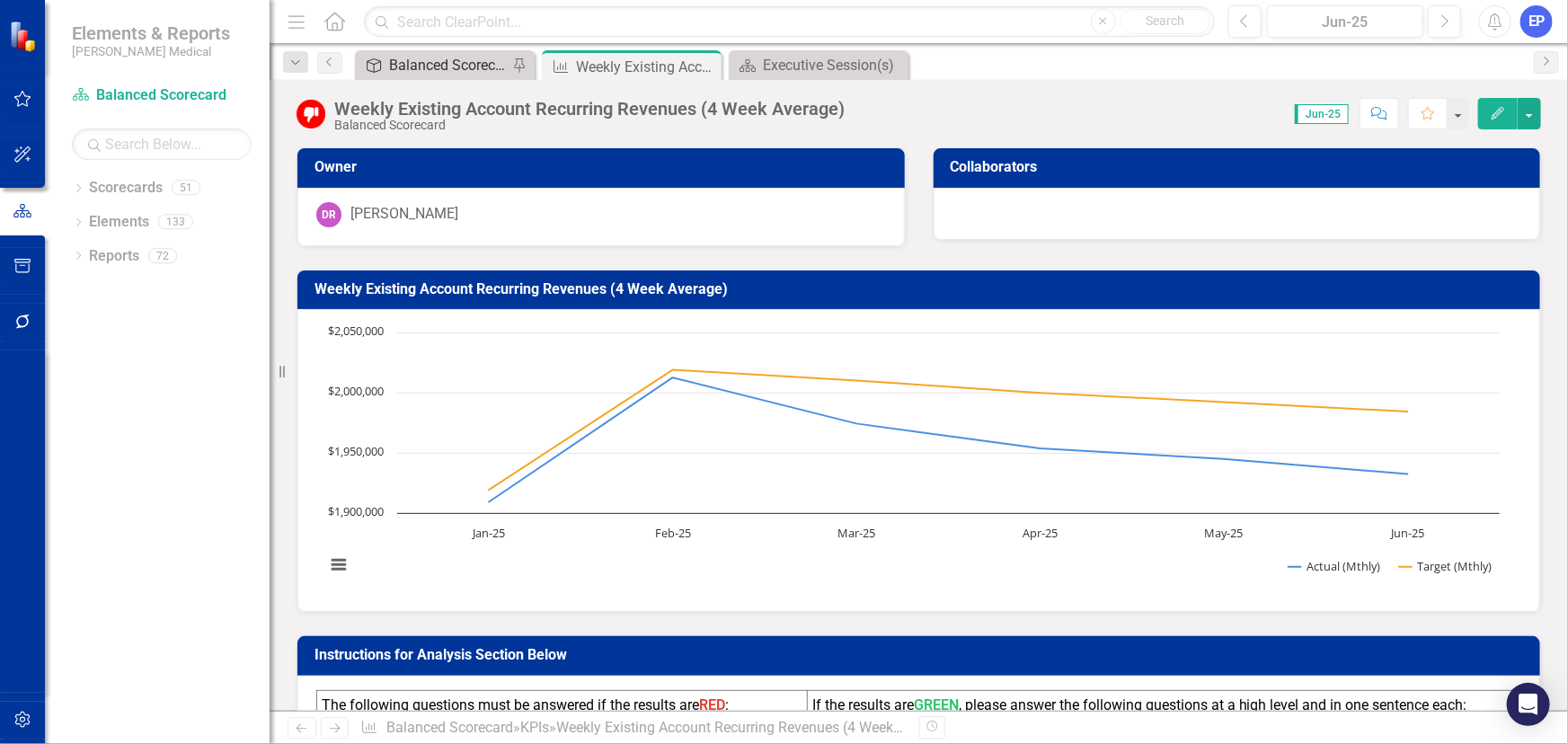 click on "Balanced Scorecard (Daily Huddle)" at bounding box center (448, 65) 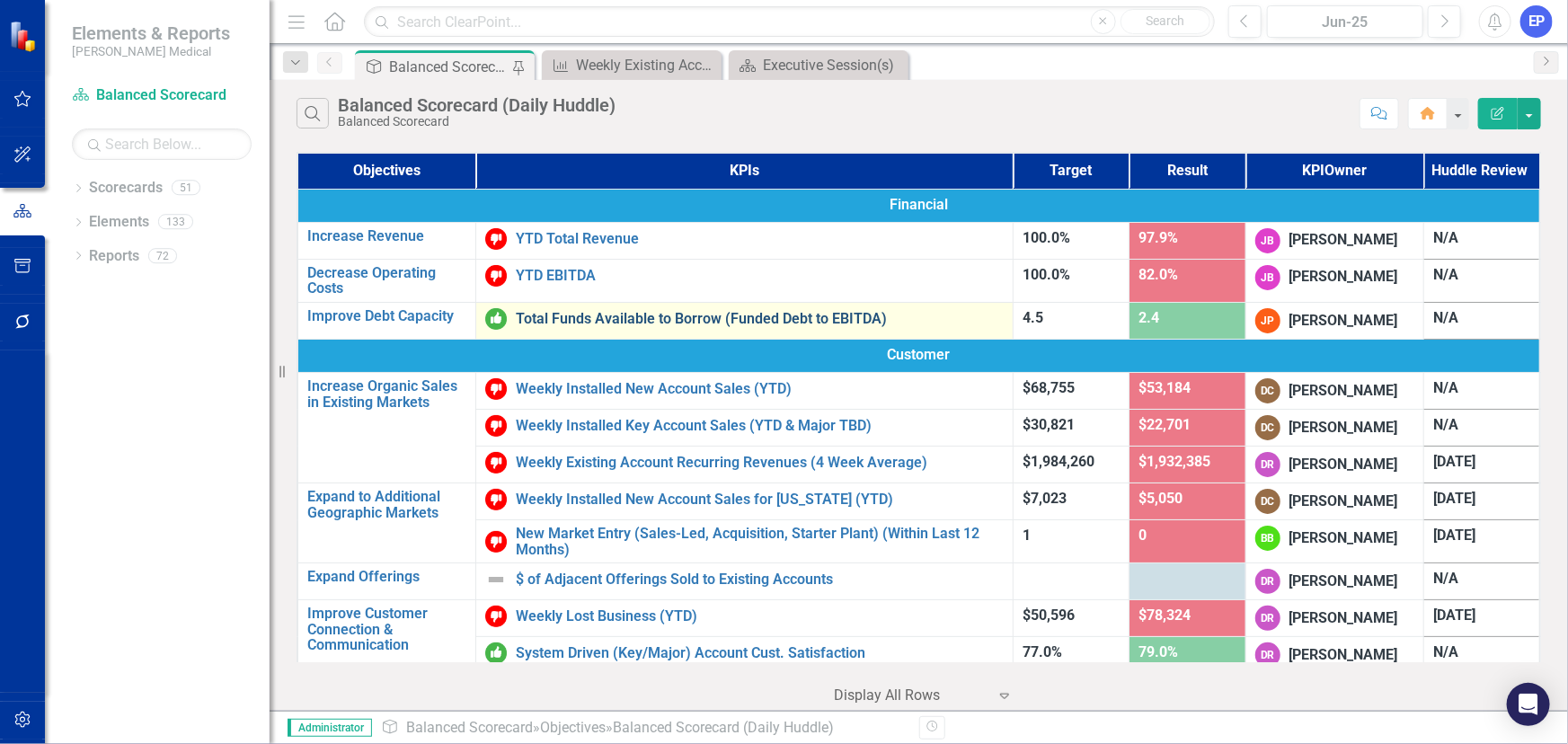 click on "Total Funds Available to Borrow (Funded Debt to EBITDA)" at bounding box center (759, 319) 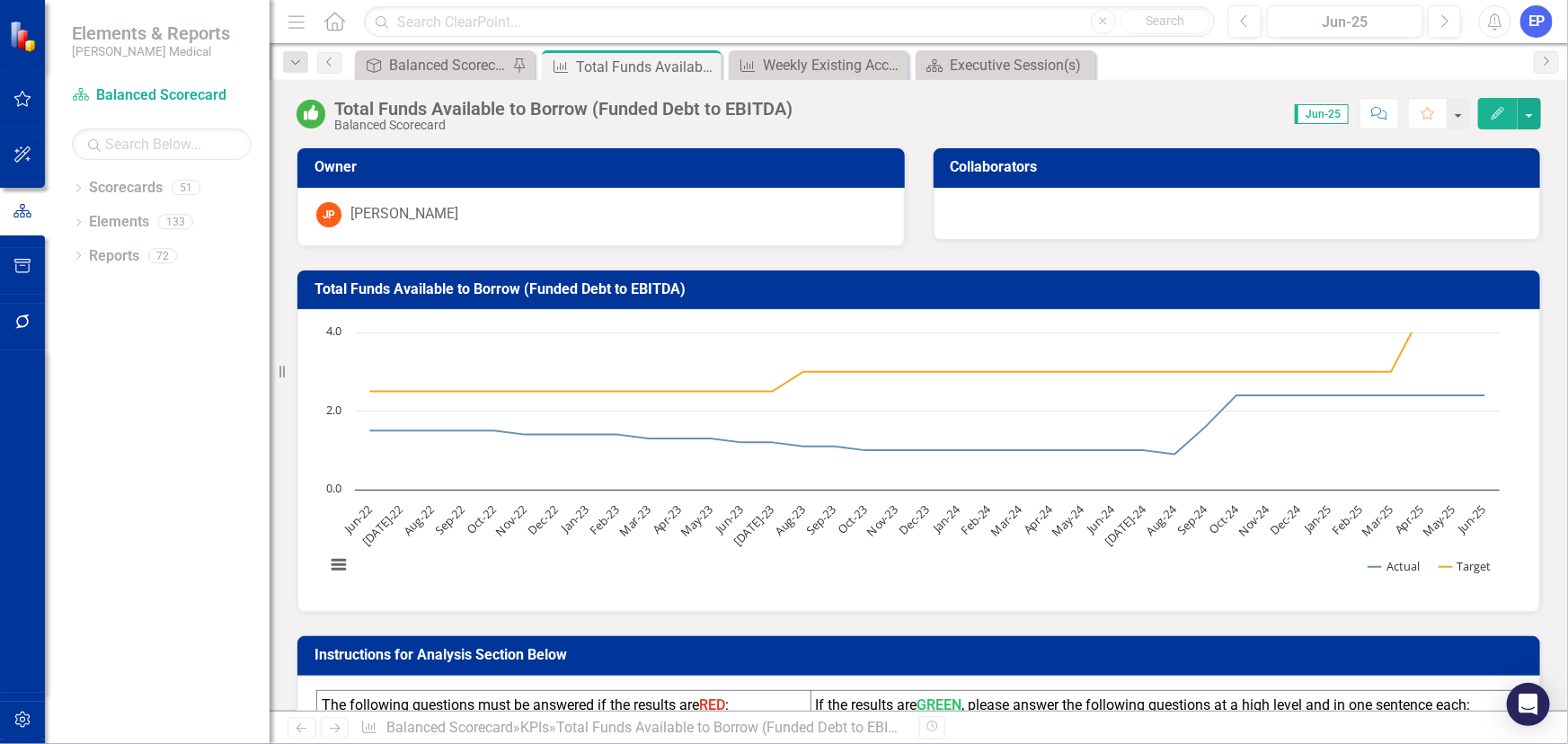 click on "Total Funds Available to Borrow (Funded Debt to EBITDA)" at bounding box center [922, 291] 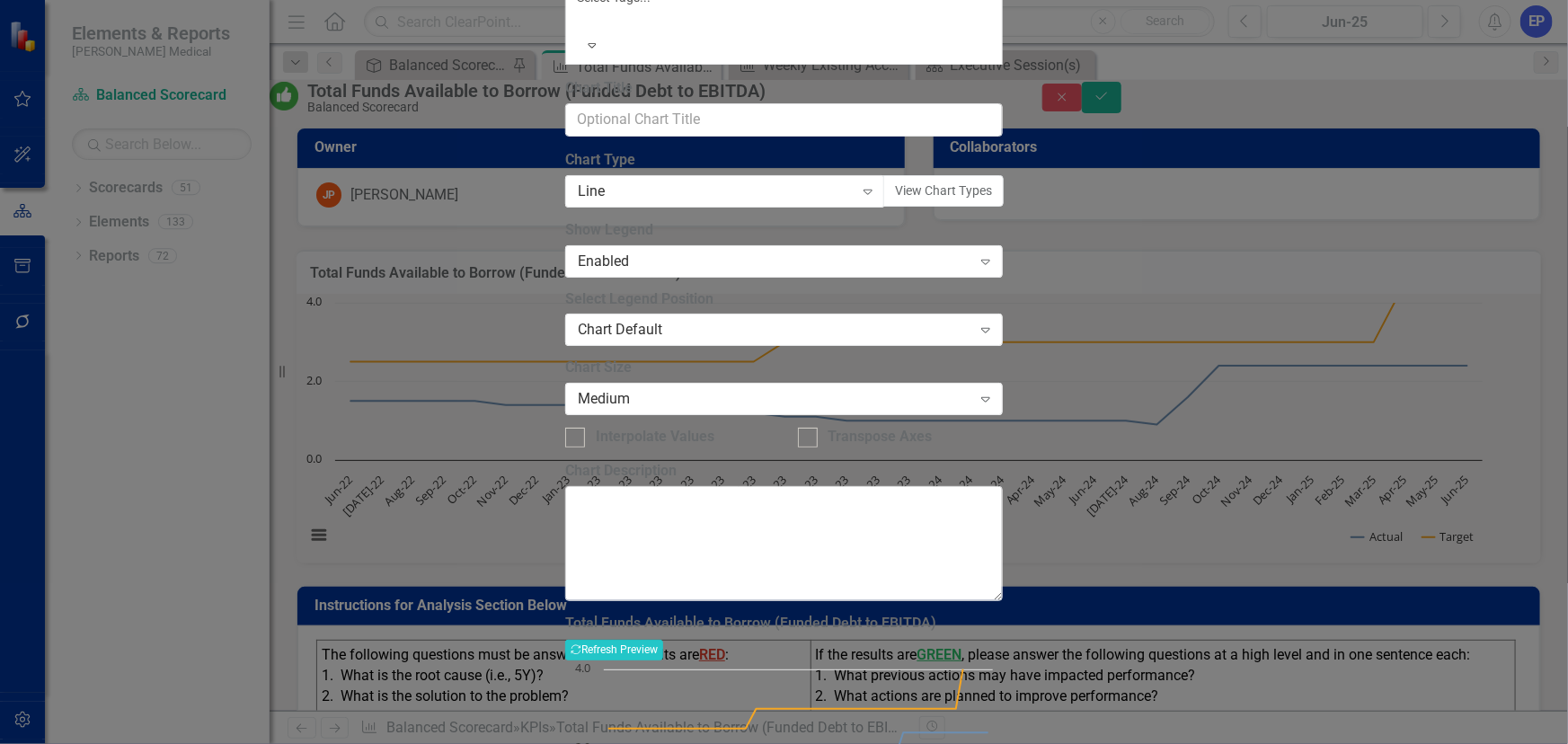click on "Chart Axis Format" at bounding box center (827, -126) 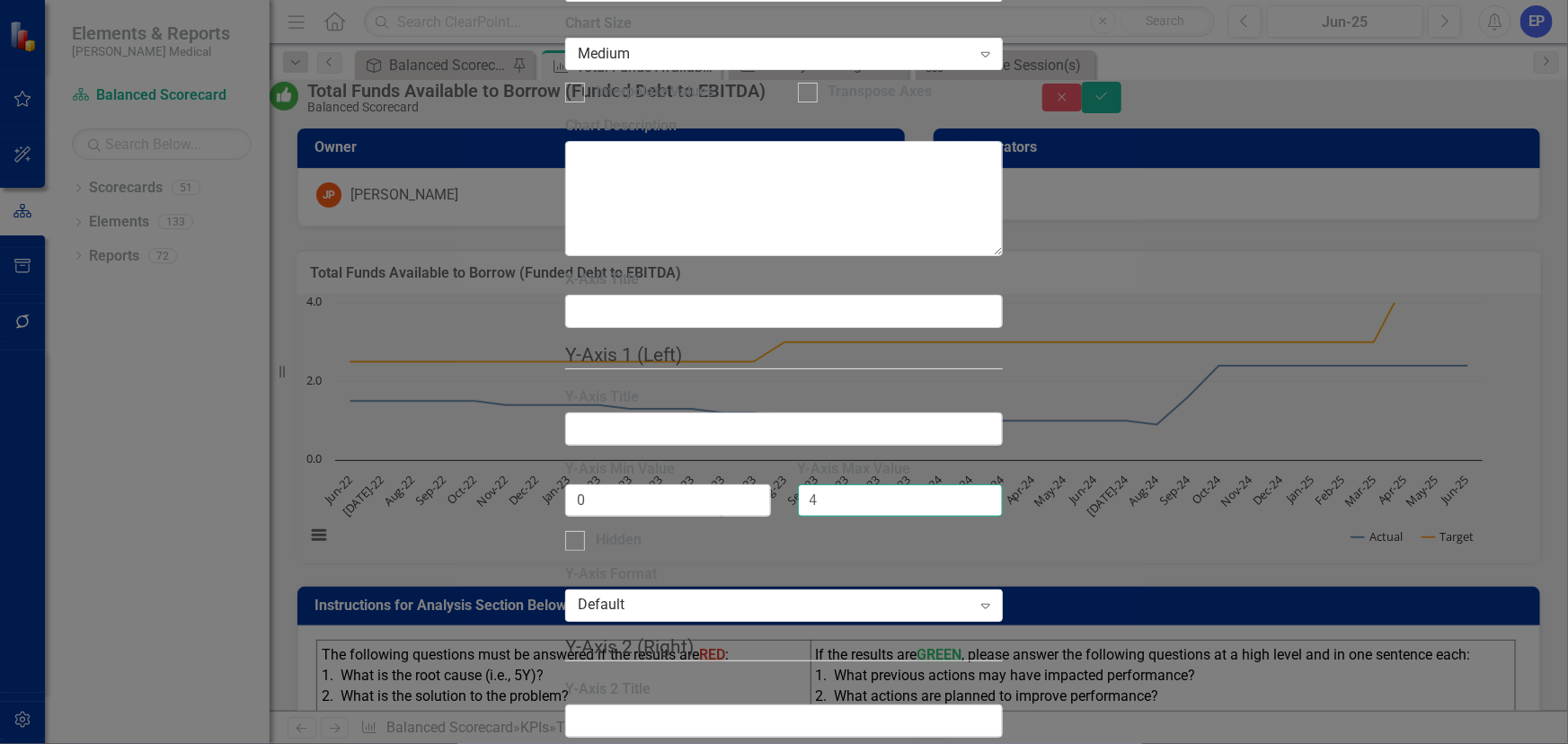 drag, startPoint x: 903, startPoint y: 278, endPoint x: 663, endPoint y: 288, distance: 240.20824 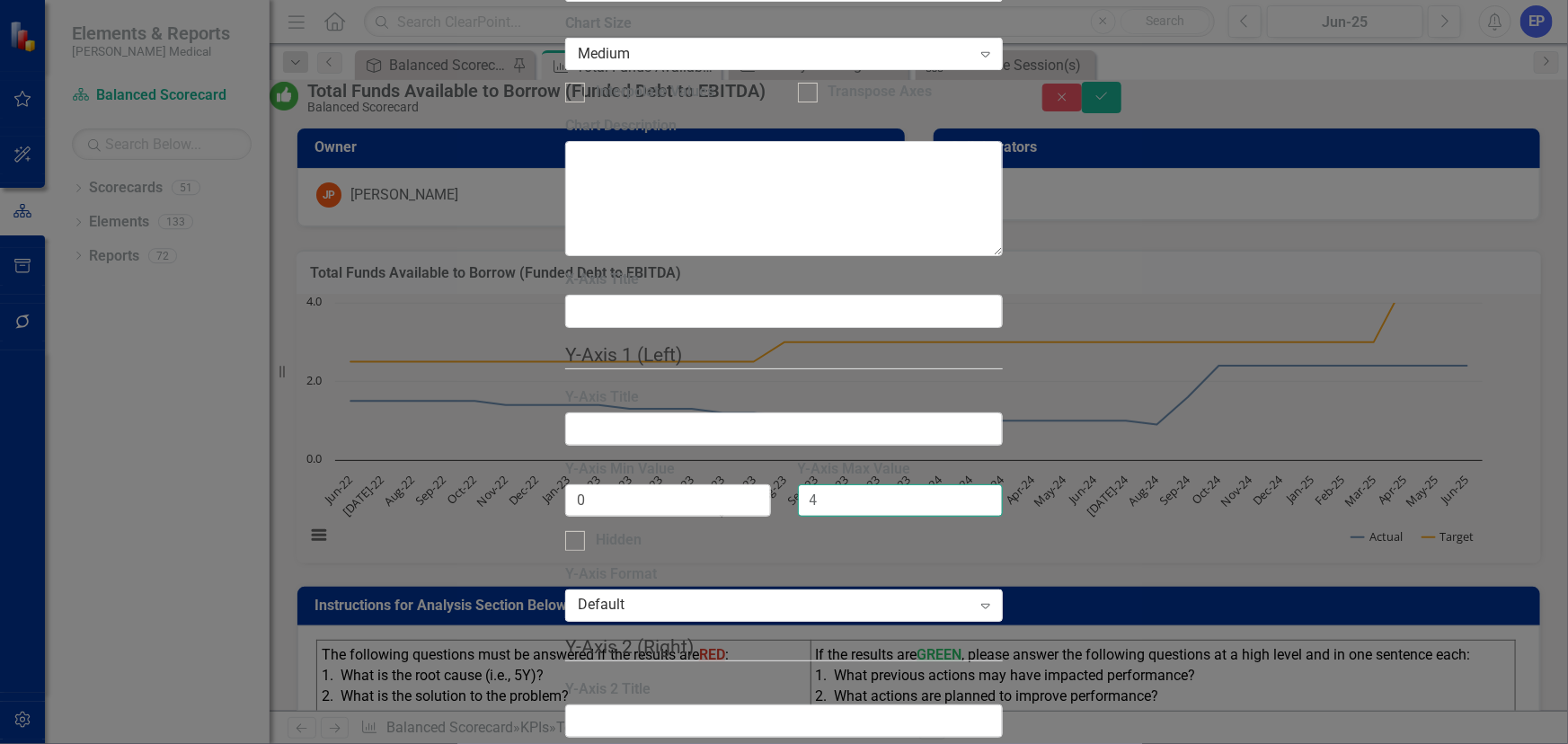 click on "Y-Axis Min Value 0 Y-Axis Max Value 4" at bounding box center [784, 495] 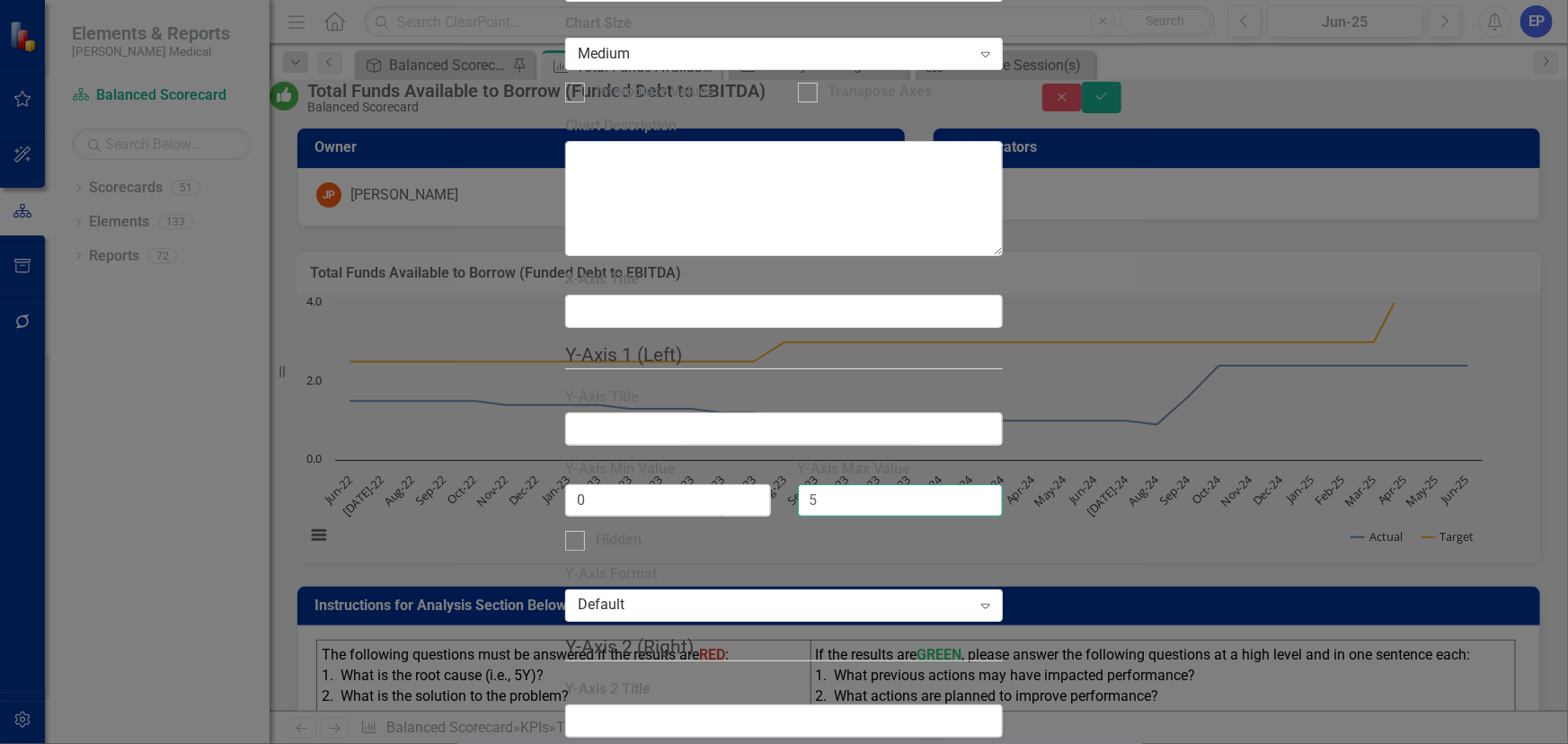 type on "5" 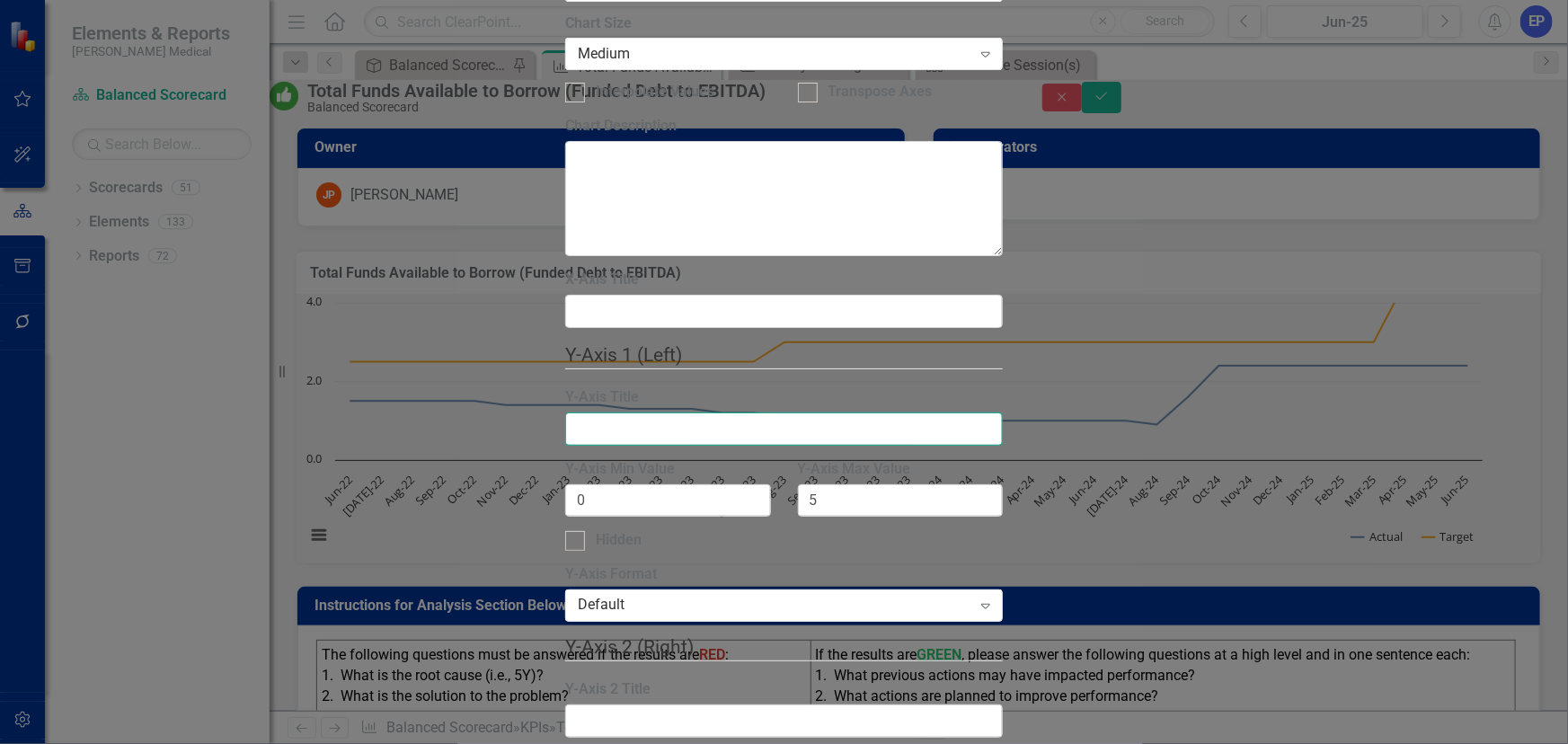 click on "Y-Axis Title" at bounding box center [784, 429] 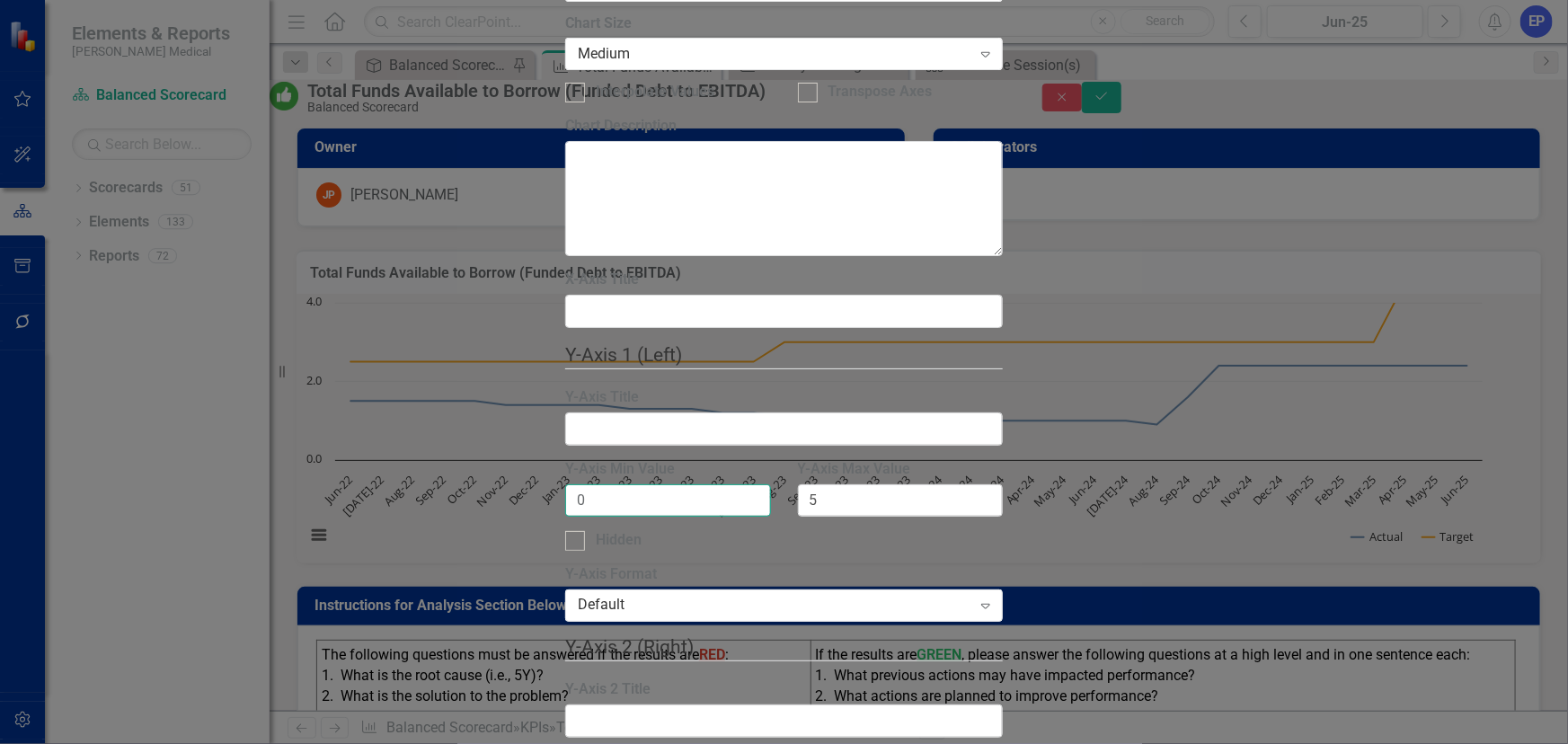 click on "0" at bounding box center (668, 500) 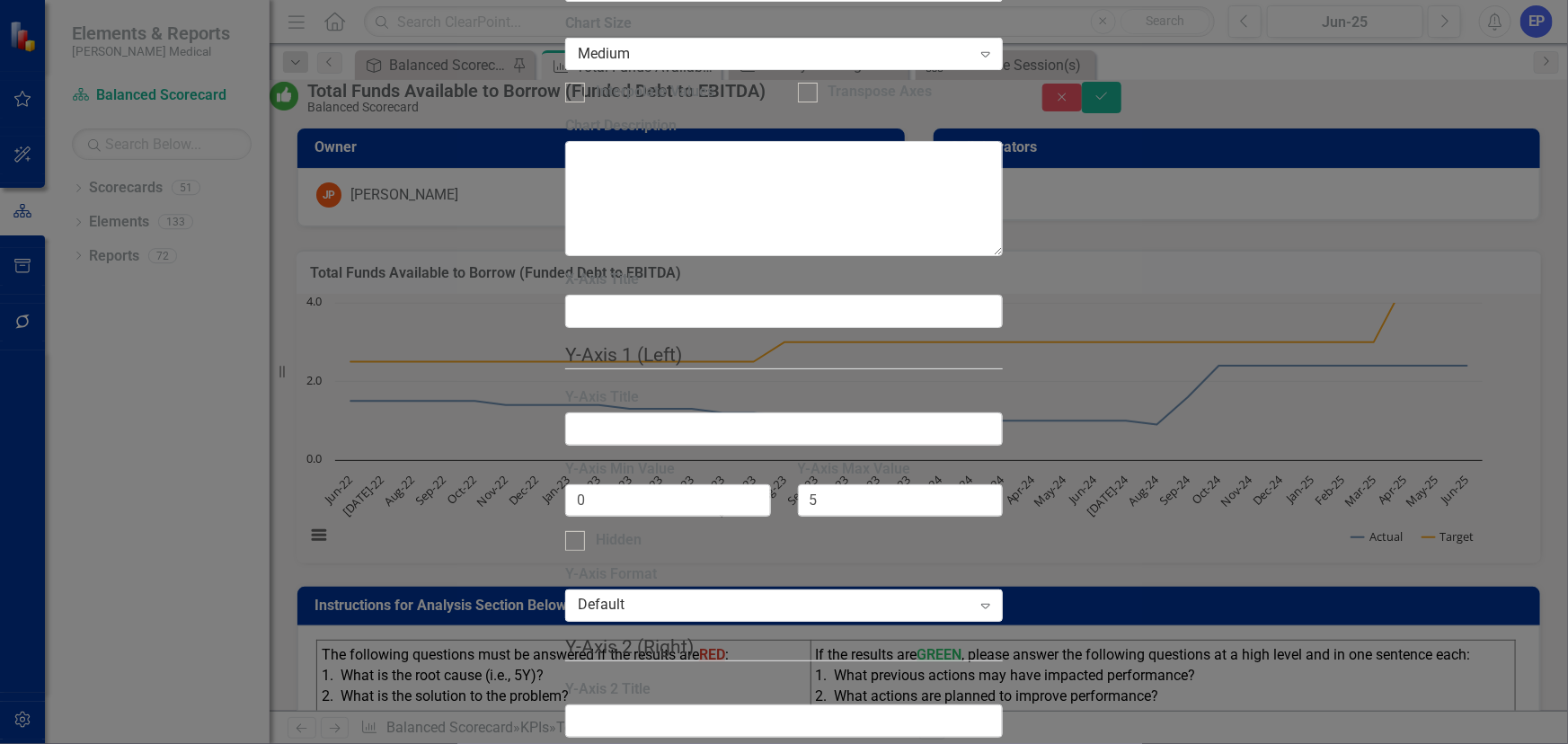 click on "Total Funds Available to Borrow (Funded Debt to EBITDA) Recalculate Refresh Preview" at bounding box center (784, 982) 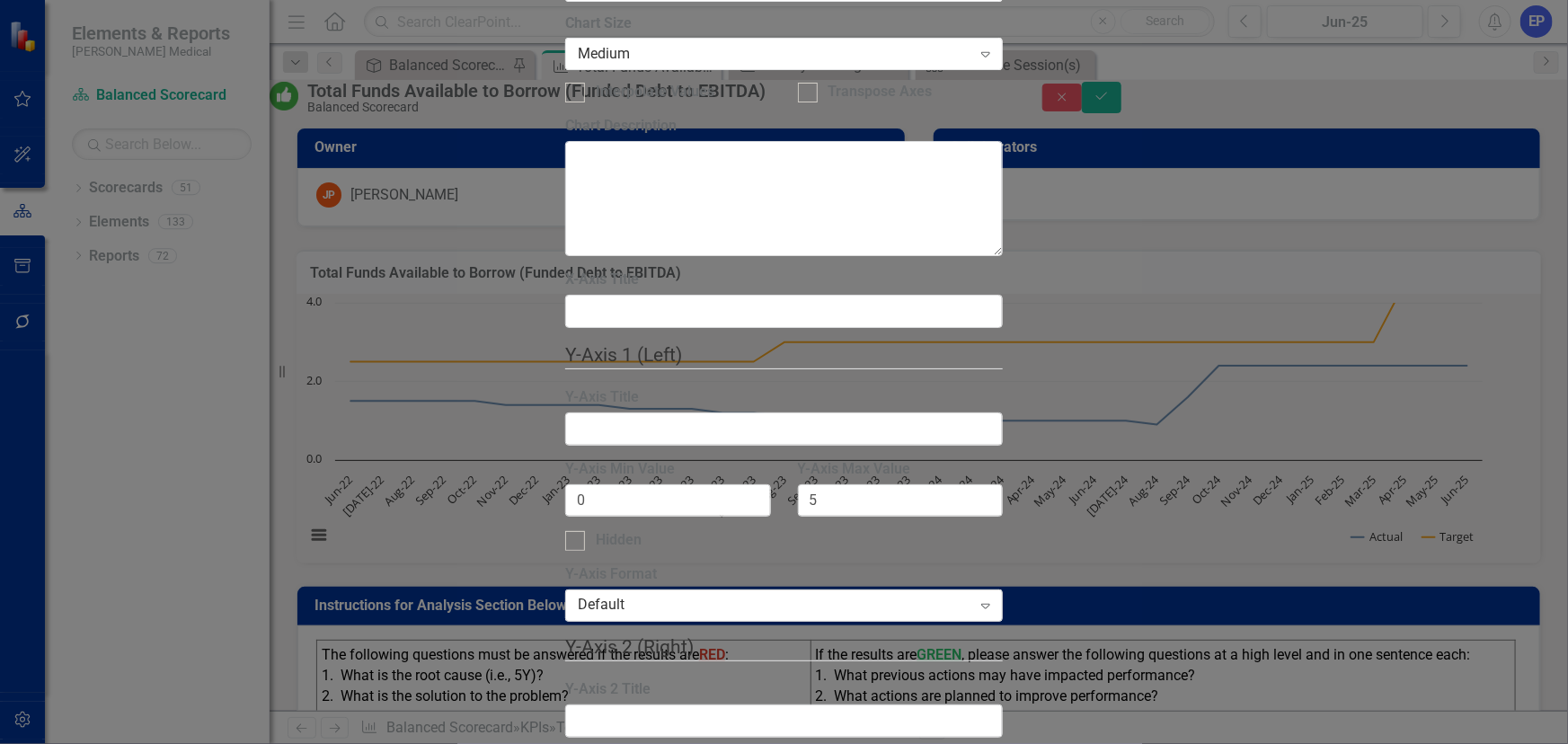 click on "Default" at bounding box center (775, 606) 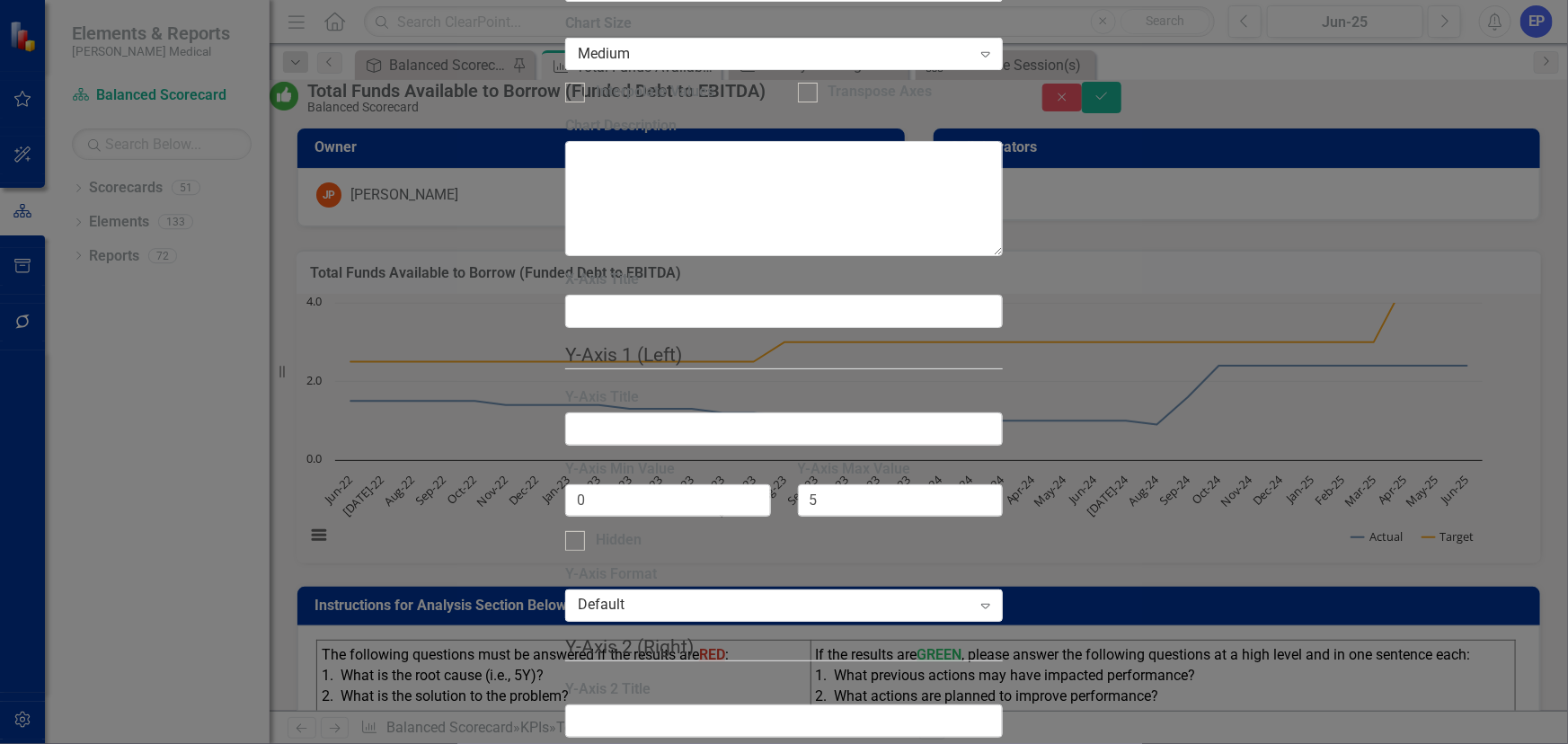 scroll, scrollTop: 65, scrollLeft: 0, axis: vertical 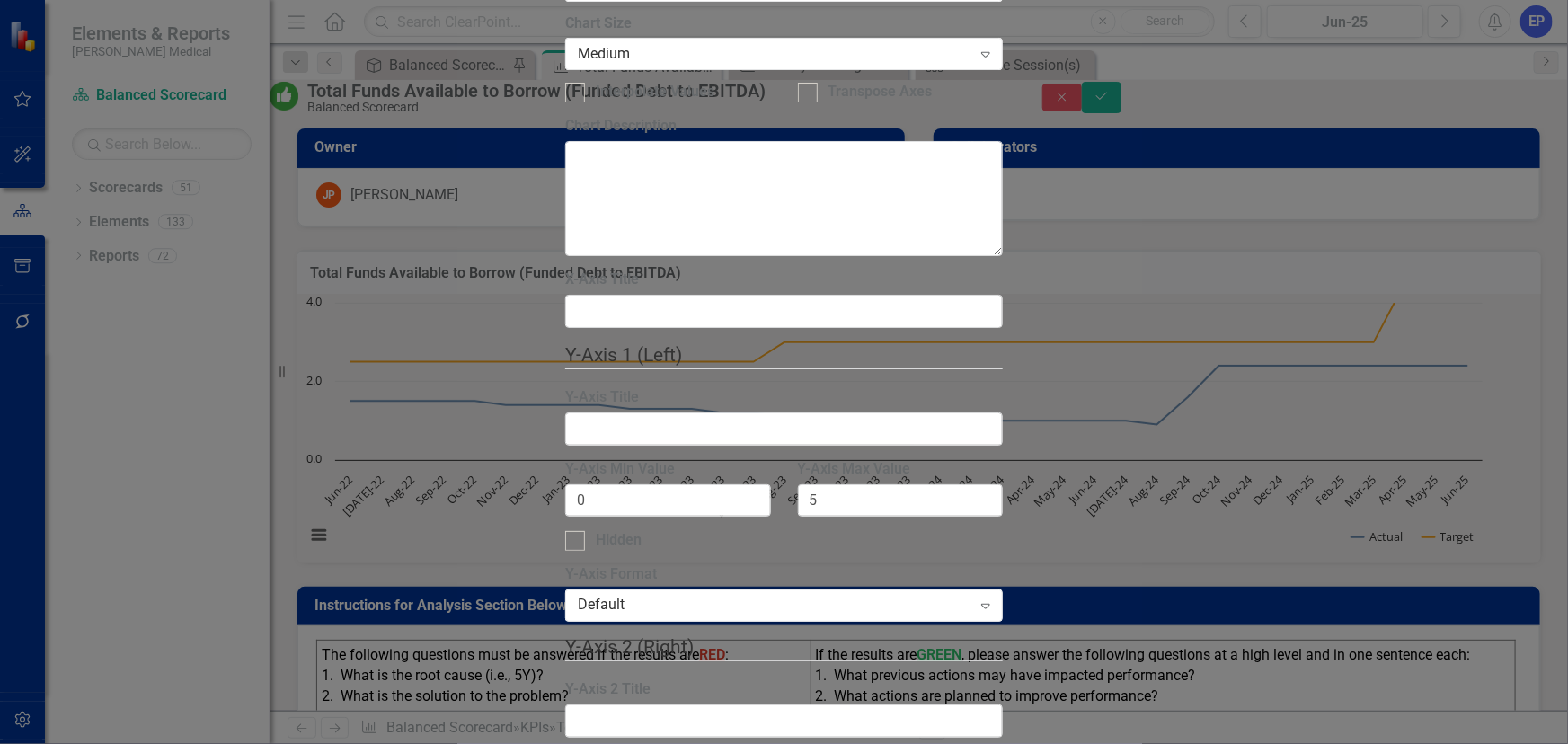 click on "Advanced Options" at bounding box center (943, -471) 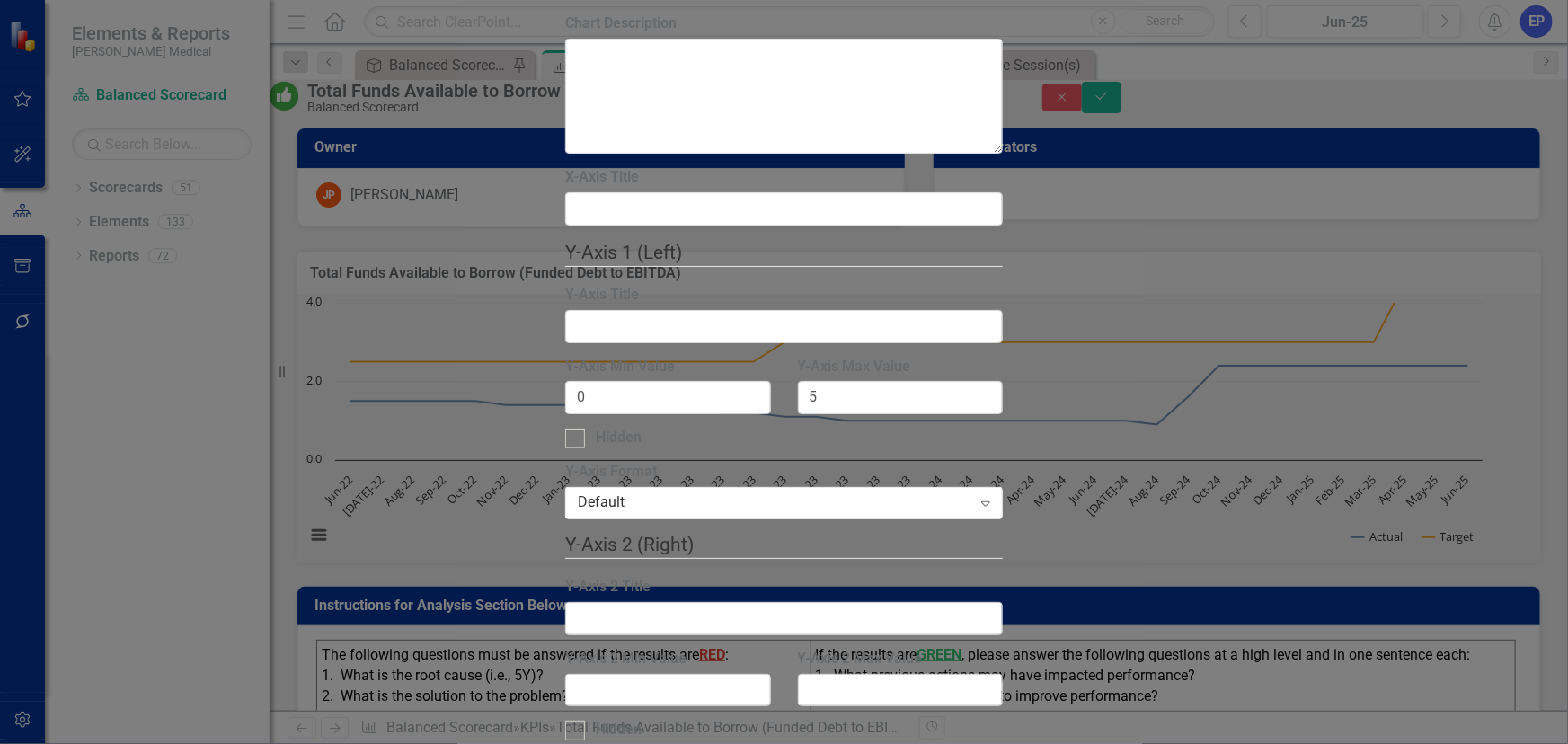 click on "Advanced Options" at bounding box center [943, -573] 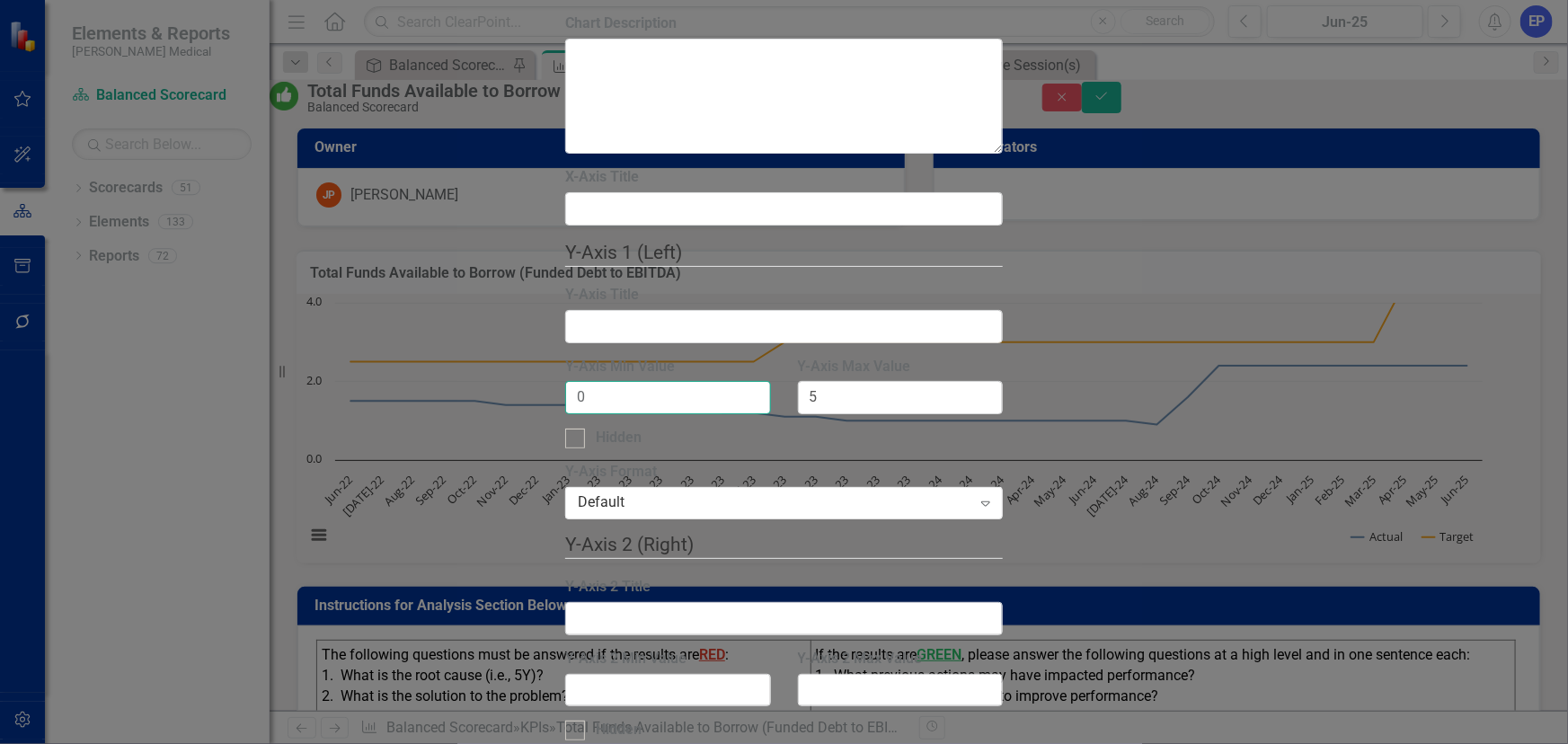 drag, startPoint x: 634, startPoint y: 215, endPoint x: 555, endPoint y: 216, distance: 79.006329 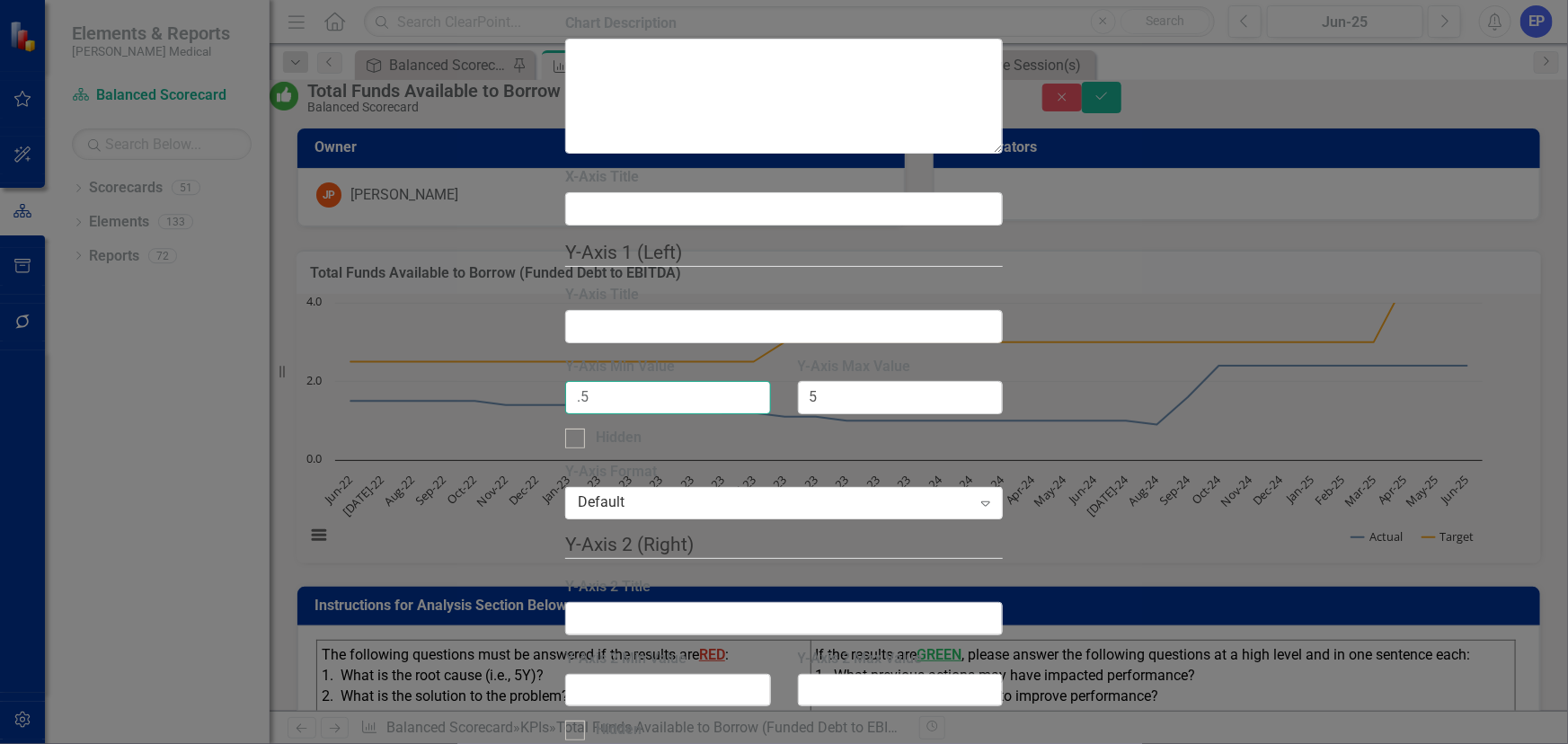 type on ".5" 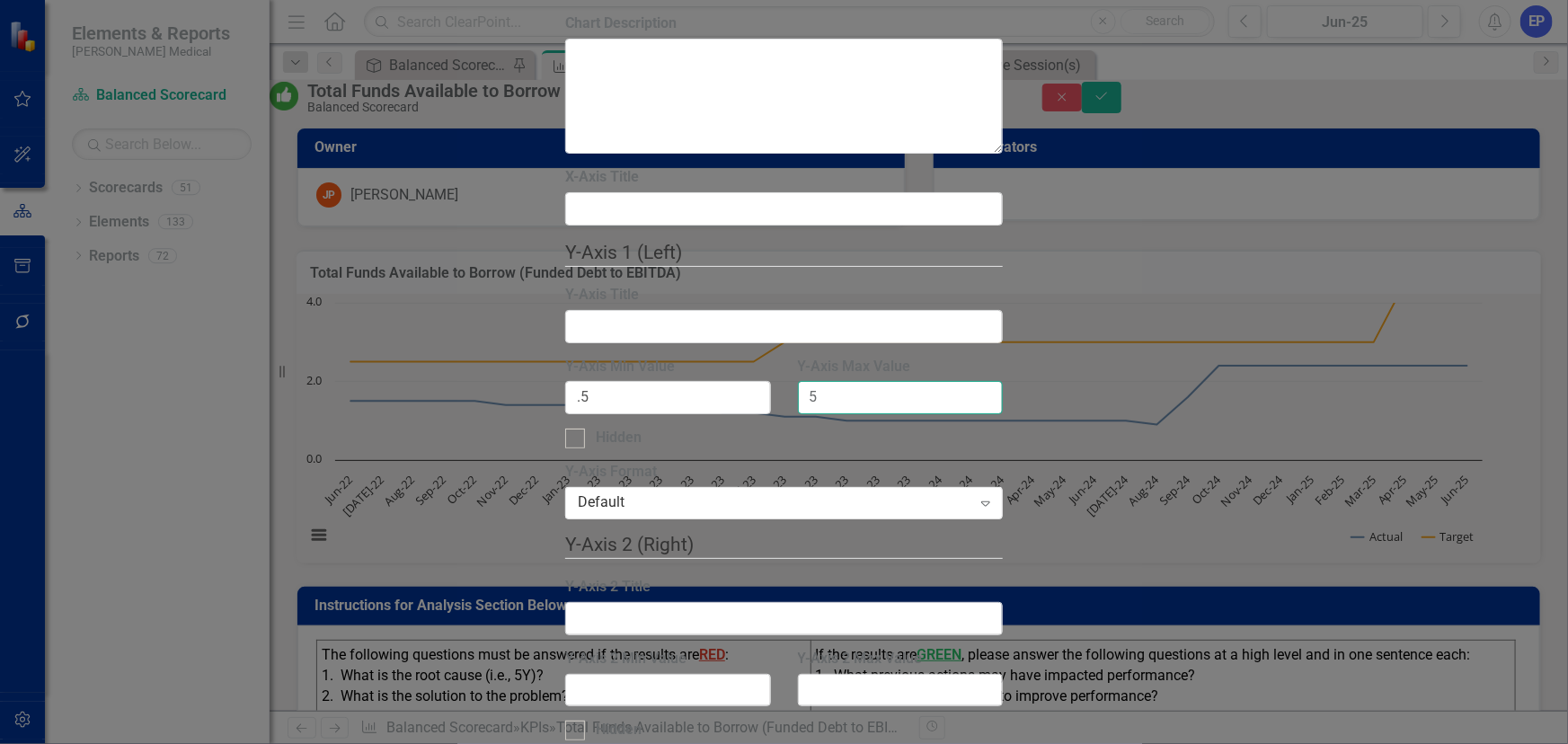 click on "5" at bounding box center (900, 397) 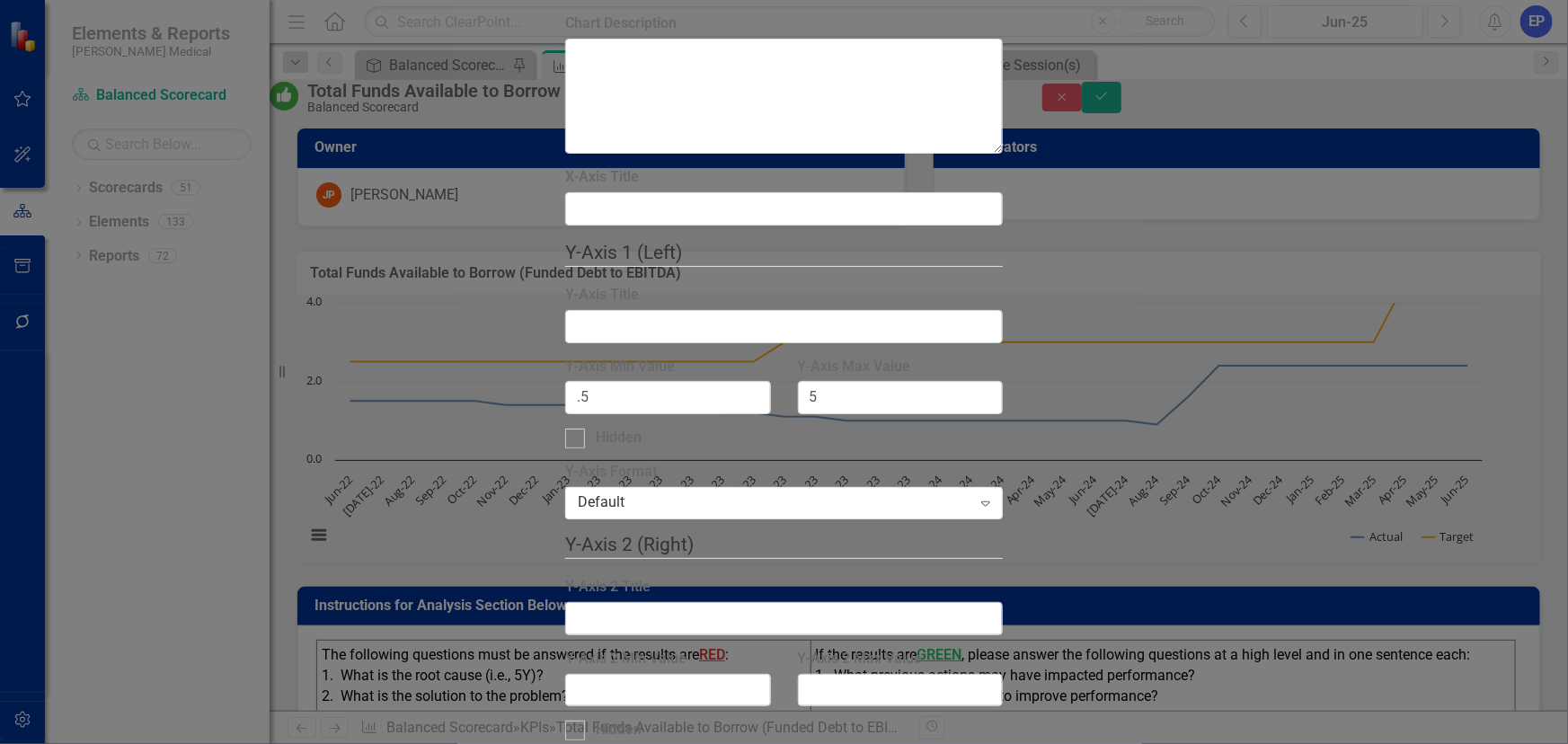 click on "Recalculate Refresh Preview" at bounding box center [614, 1097] 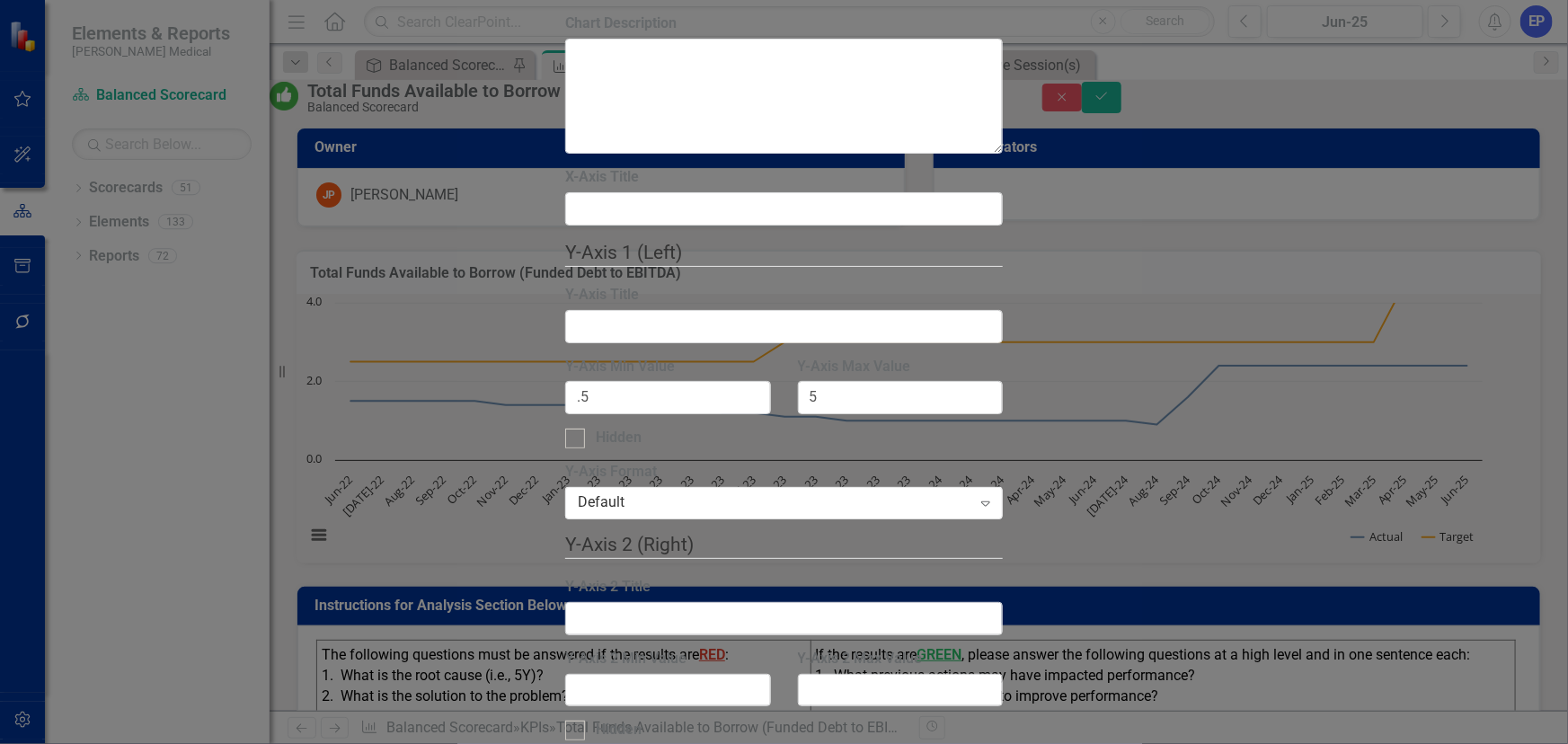 click on "Recalculate Refresh Preview" at bounding box center [614, 1097] 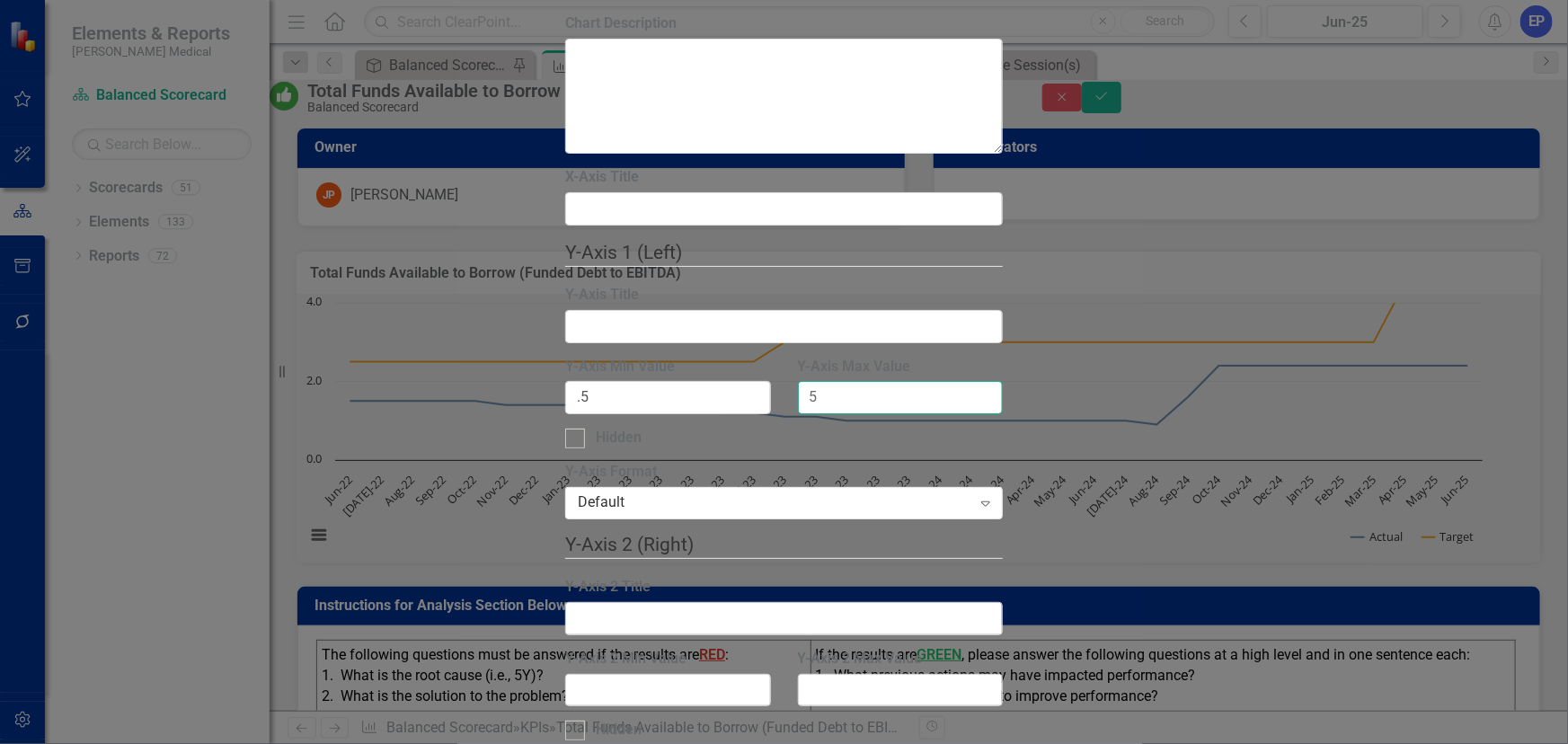 drag, startPoint x: 716, startPoint y: 229, endPoint x: 661, endPoint y: 230, distance: 55.00909 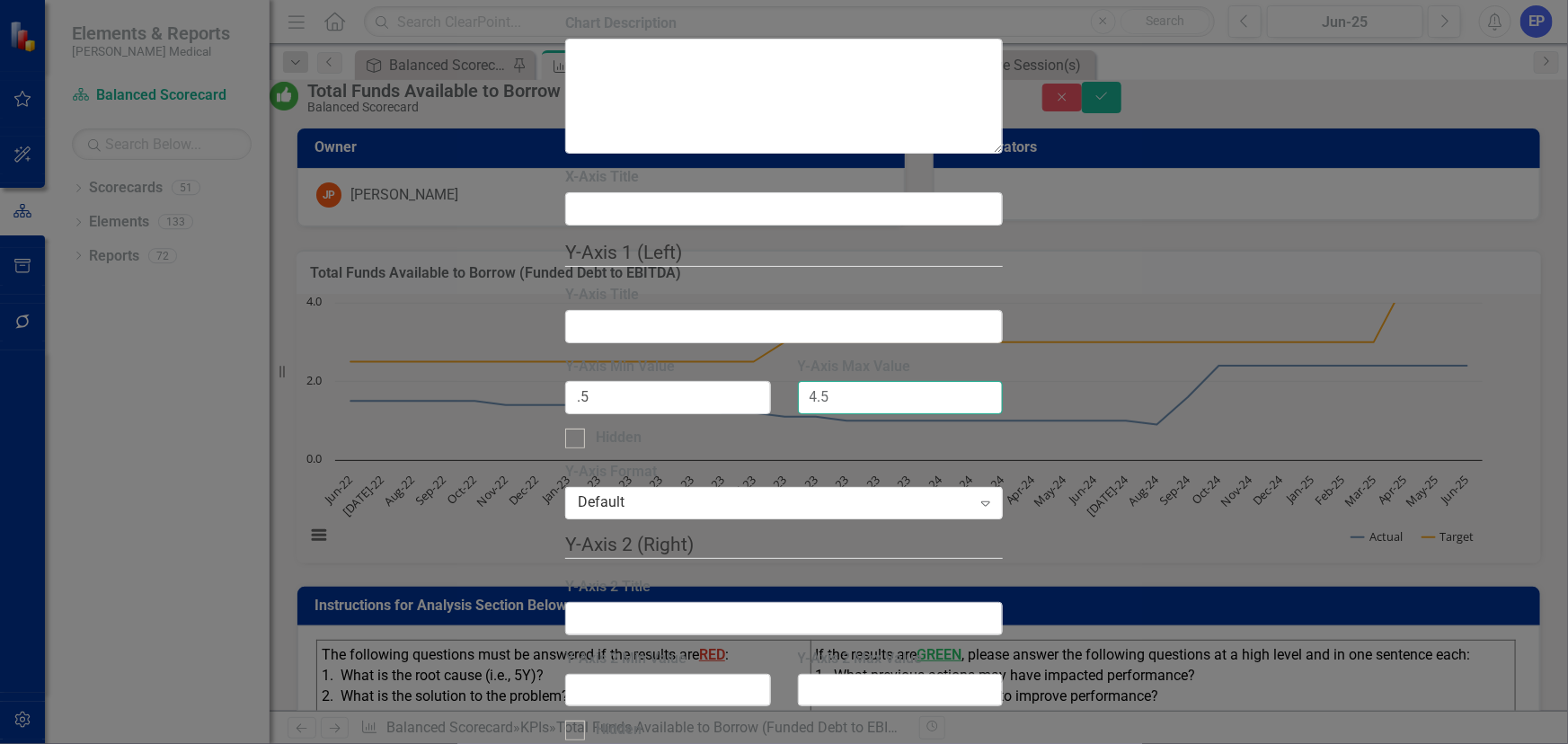 type on "4.5" 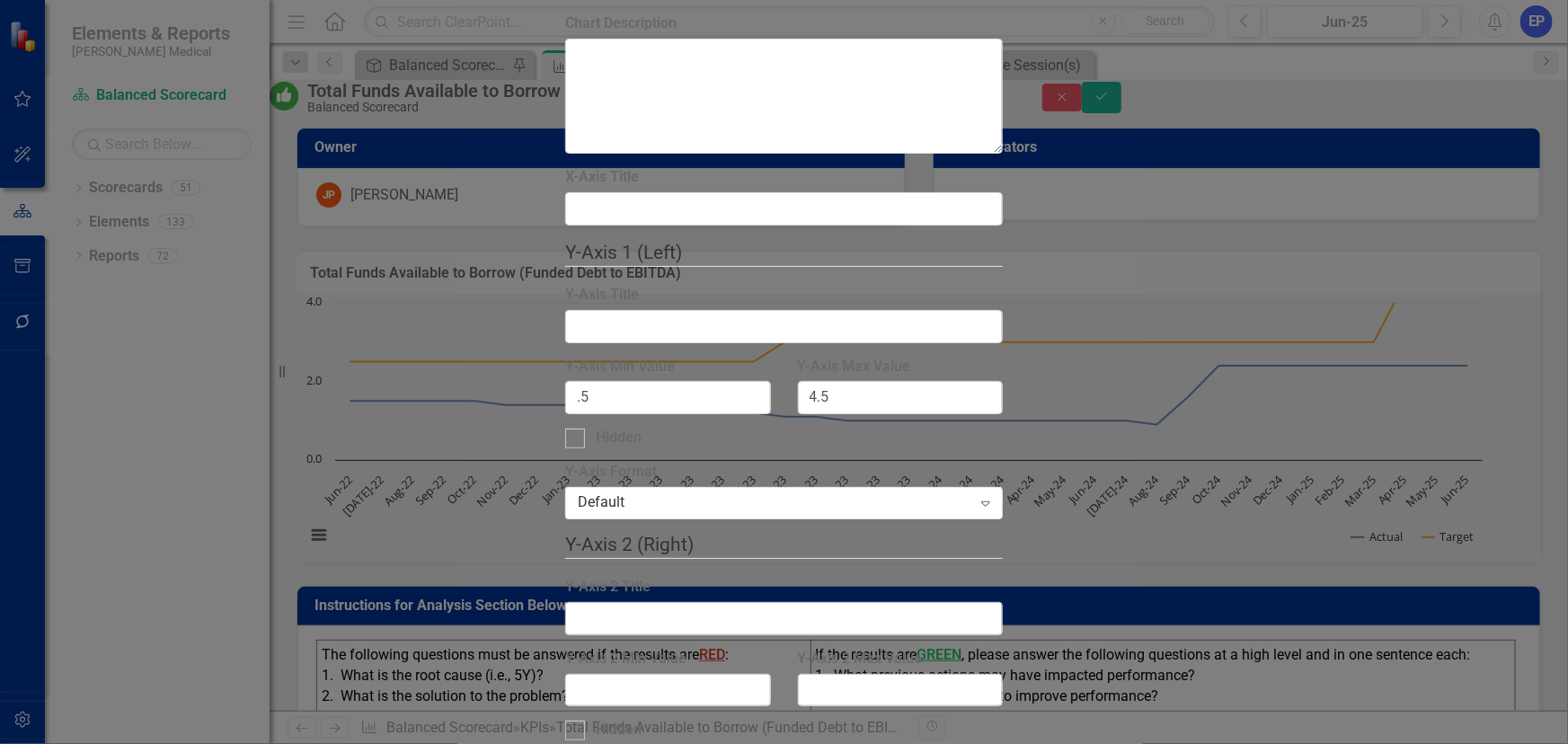 click 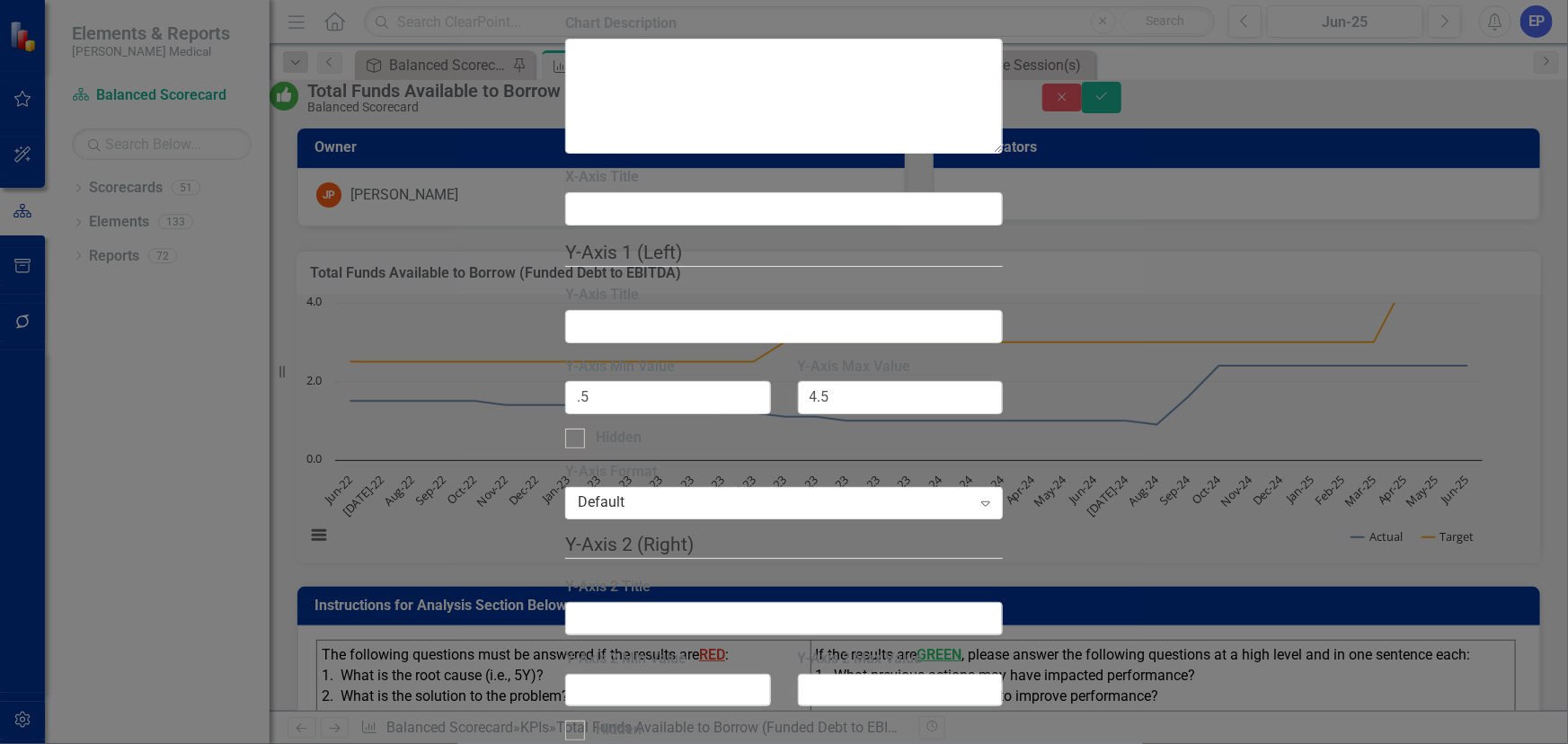 click 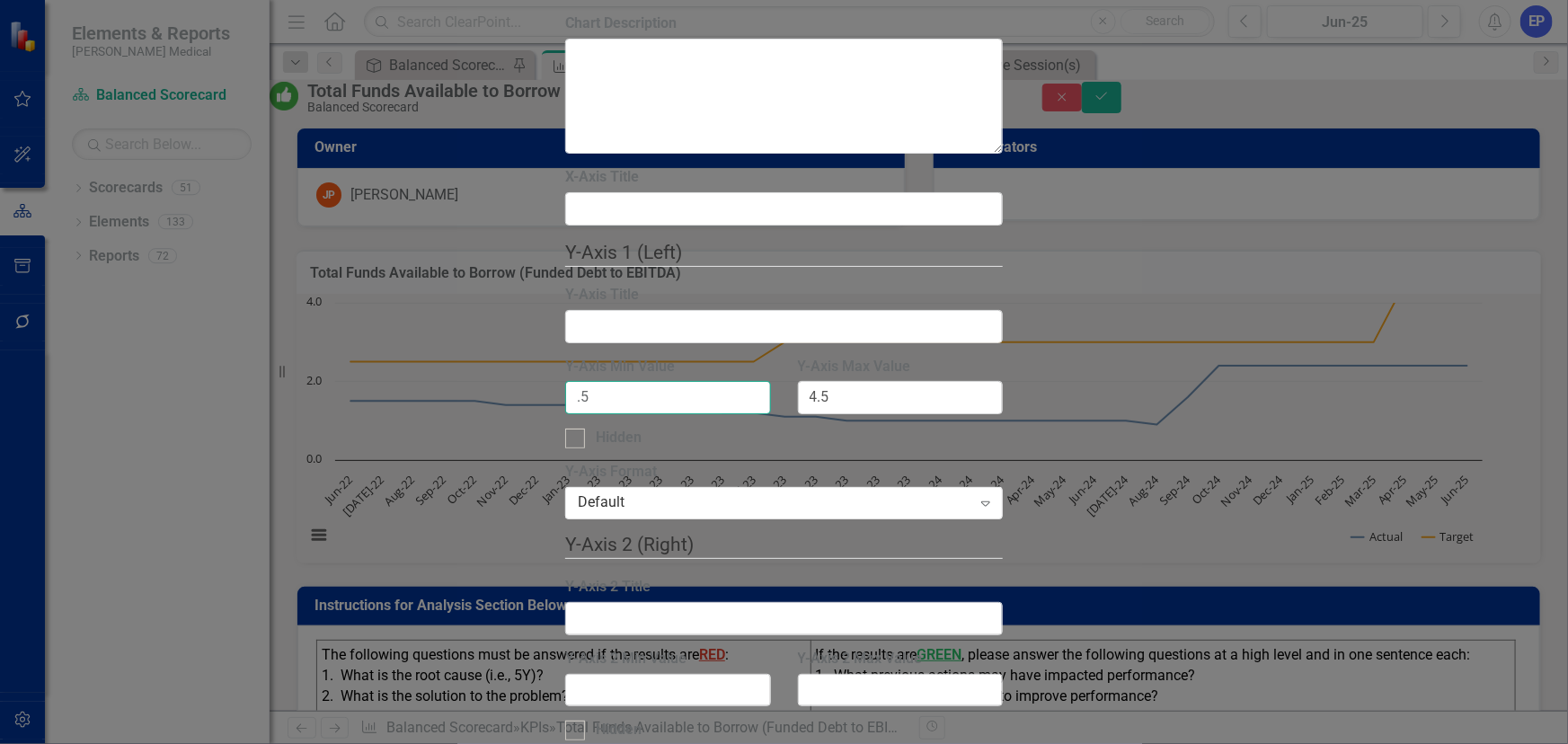 drag, startPoint x: 716, startPoint y: 217, endPoint x: 572, endPoint y: 224, distance: 144.17004 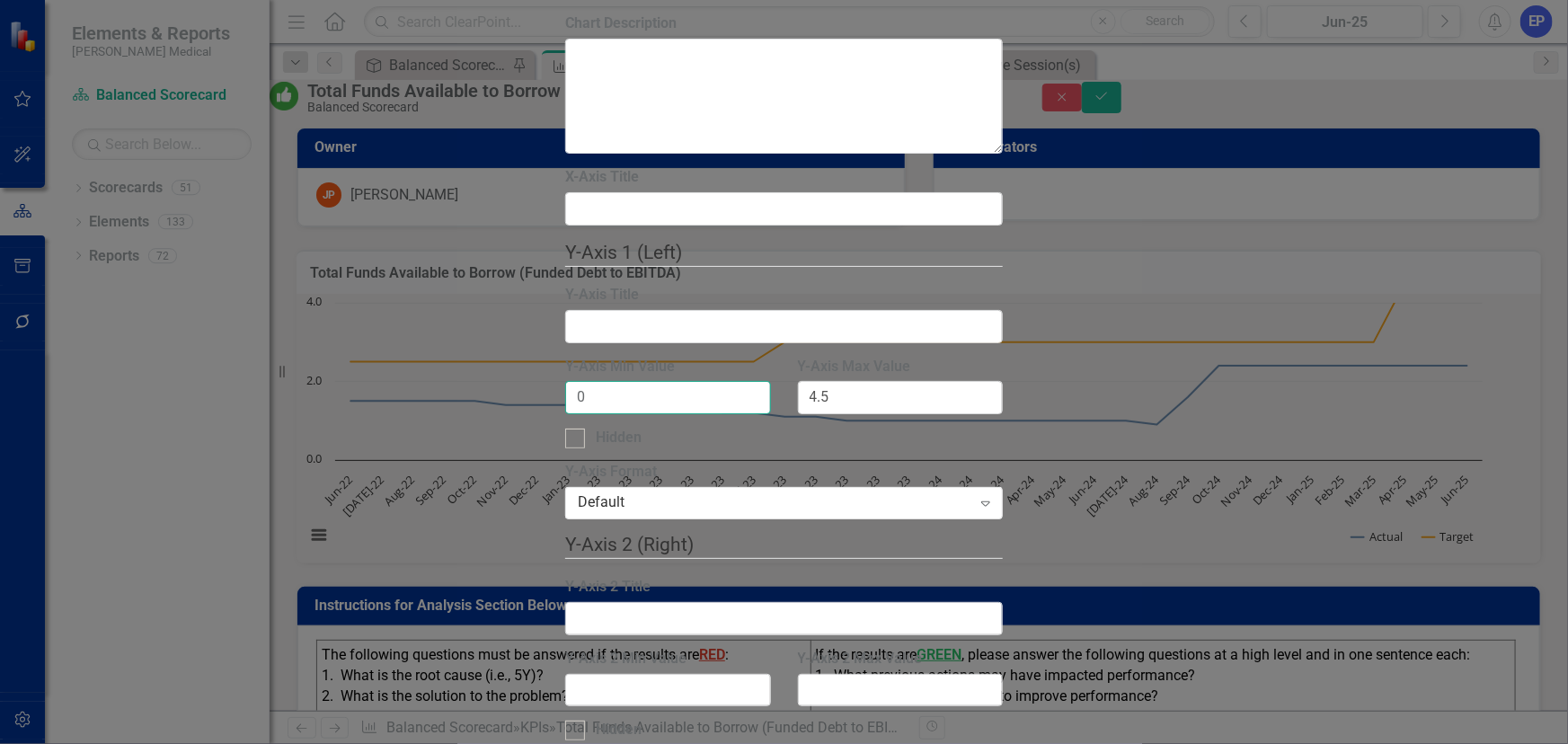 type on "0" 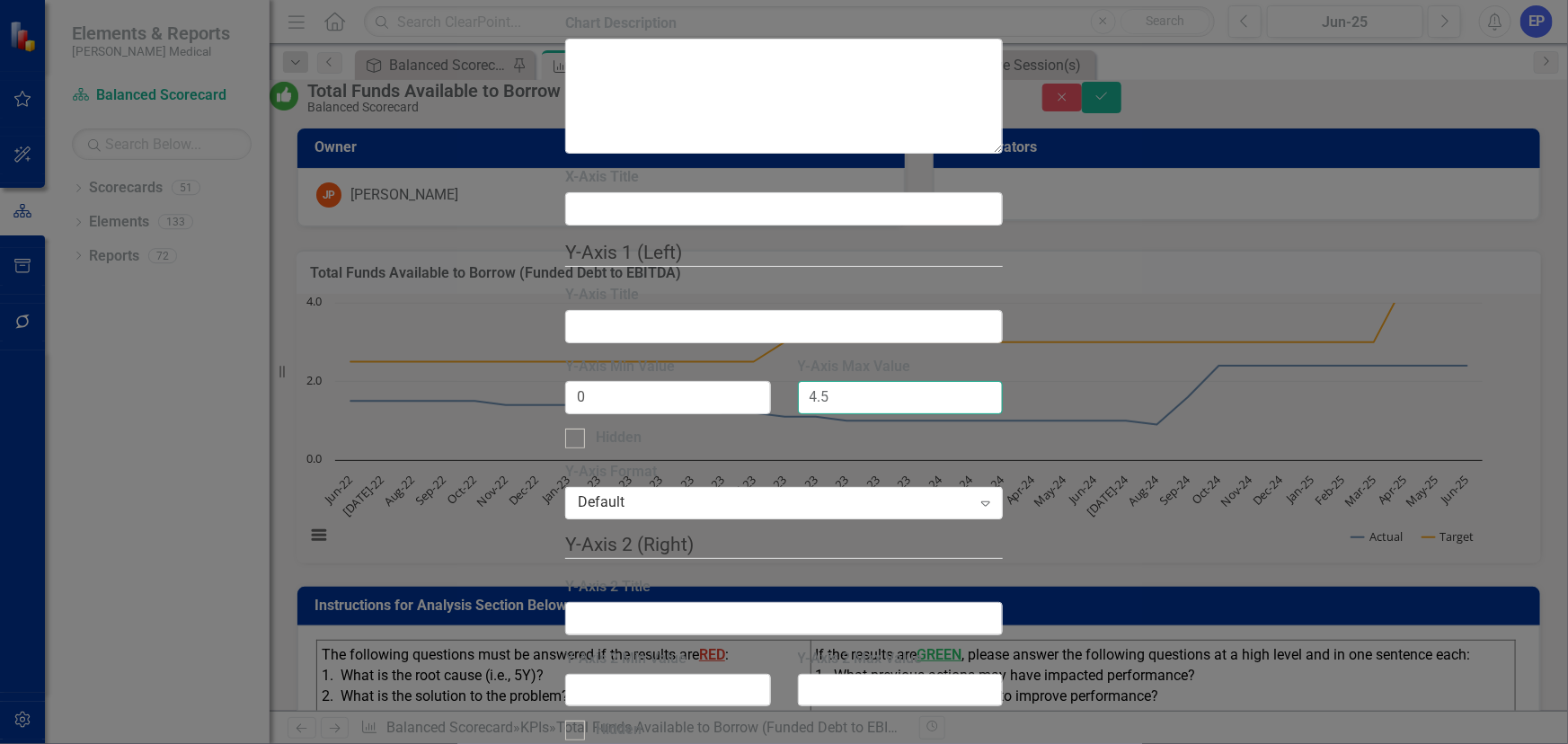 drag, startPoint x: 870, startPoint y: 208, endPoint x: 722, endPoint y: 227, distance: 149.2146 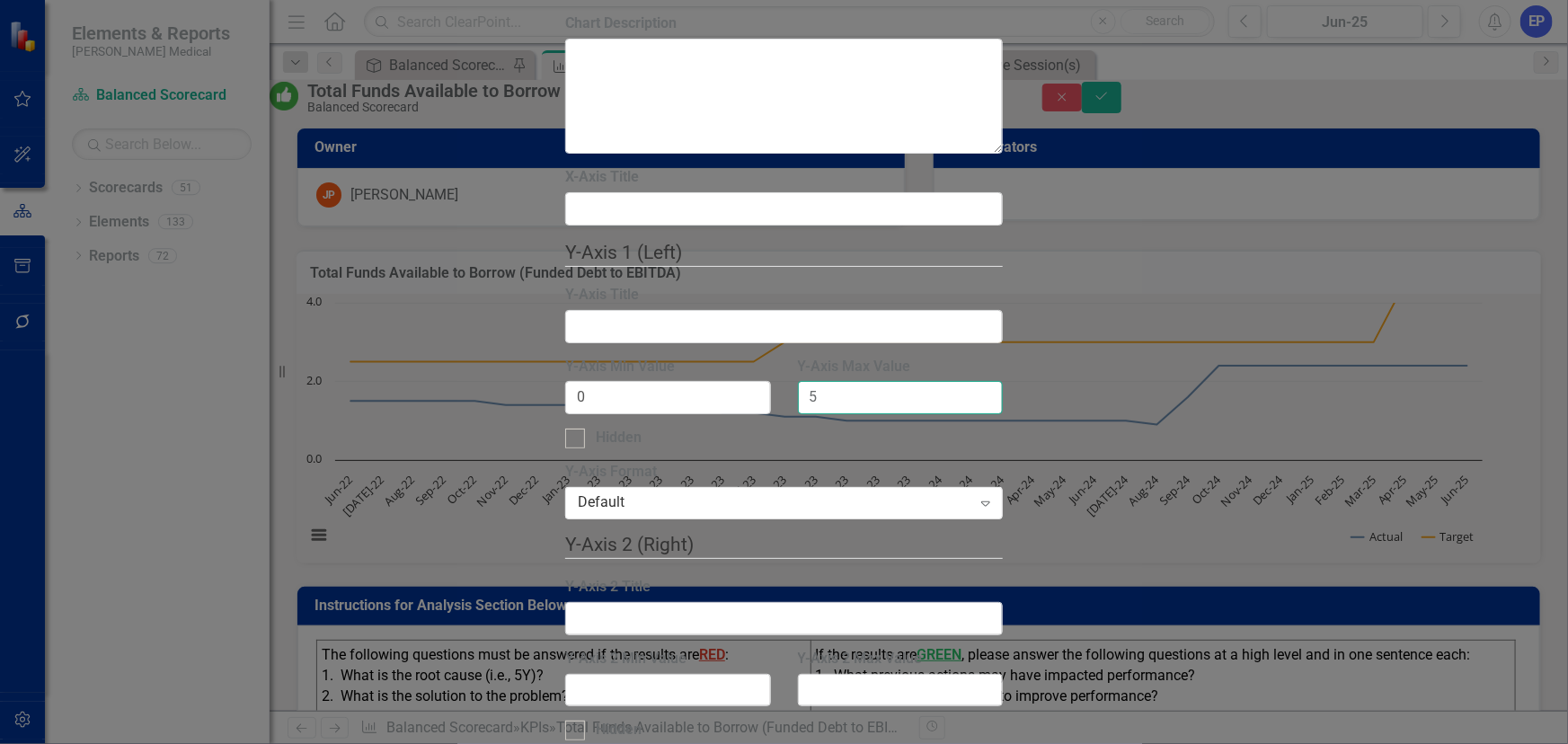 type on "5" 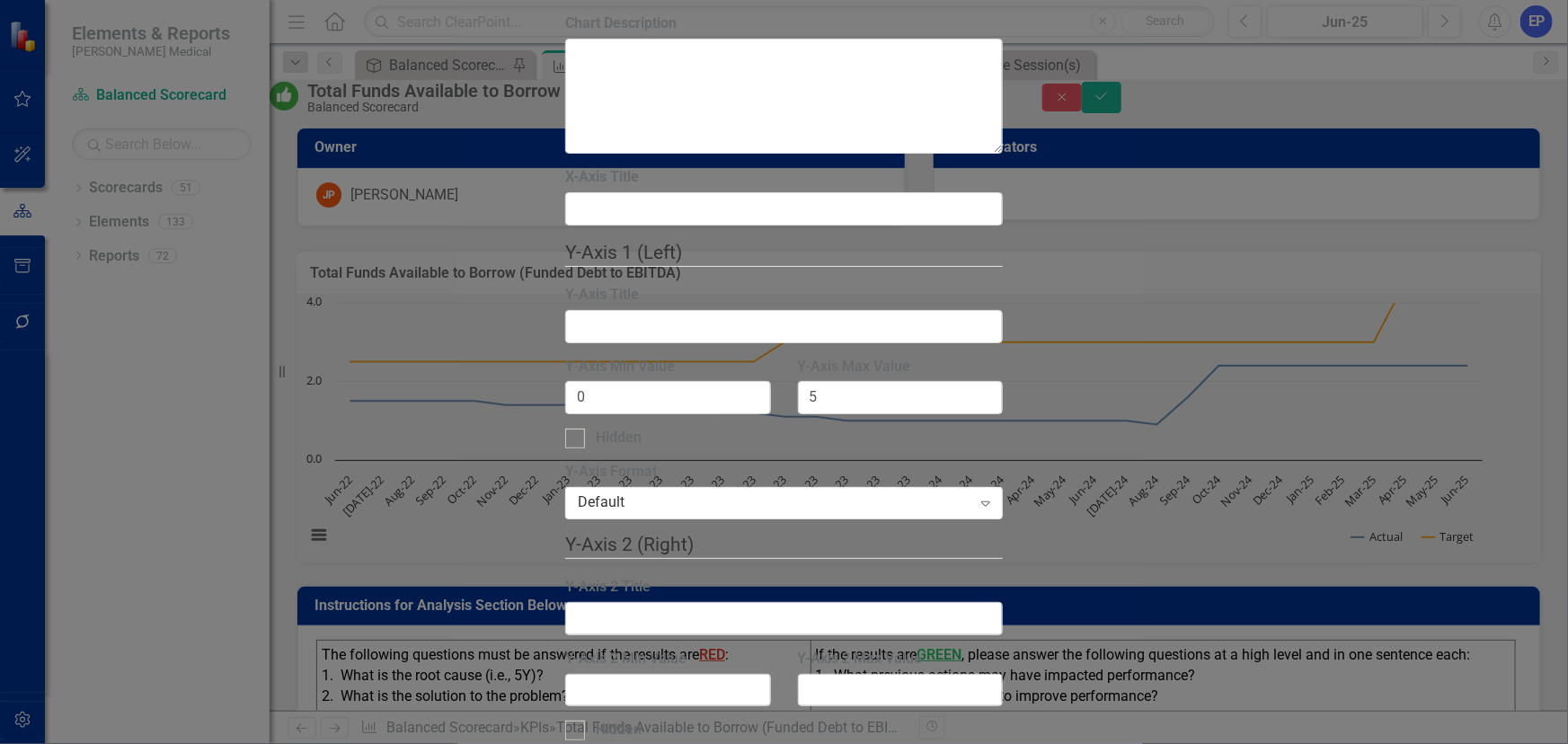click on "Recalculate" 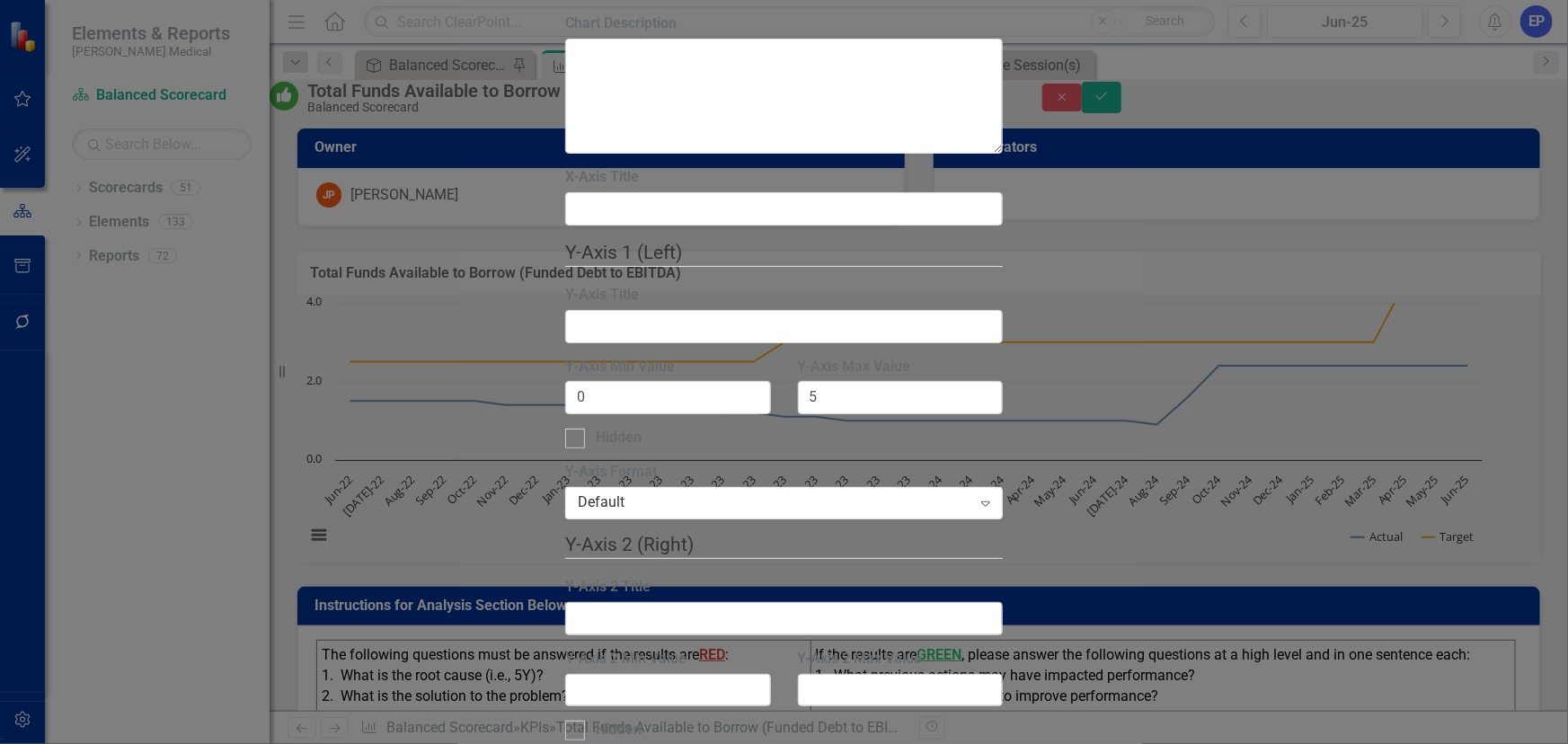 click on "Recalculate" 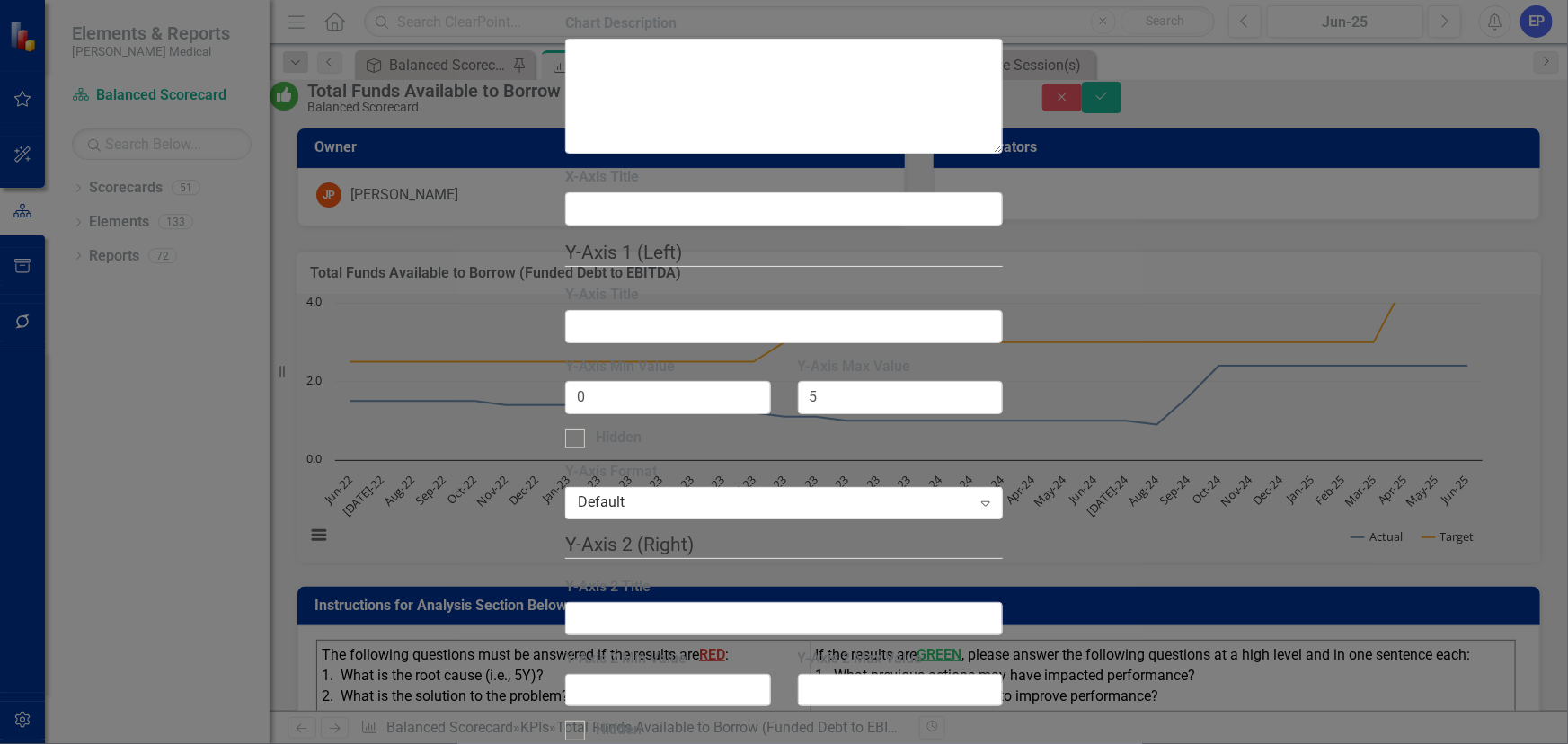click on "Save" at bounding box center [660, 1392] 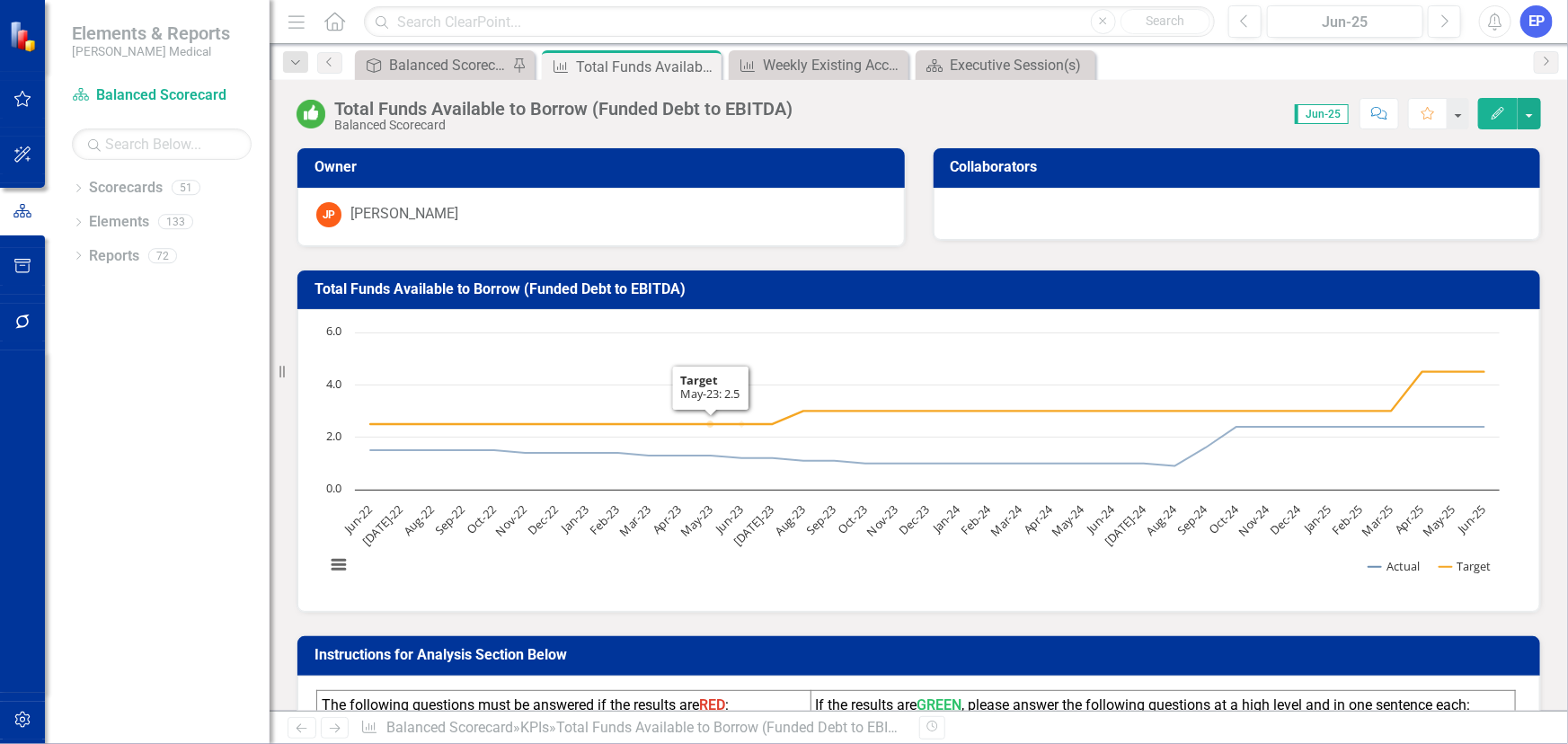 click on "Total Funds Available to Borrow (Funded Debt to EBITDA)" at bounding box center [922, 289] 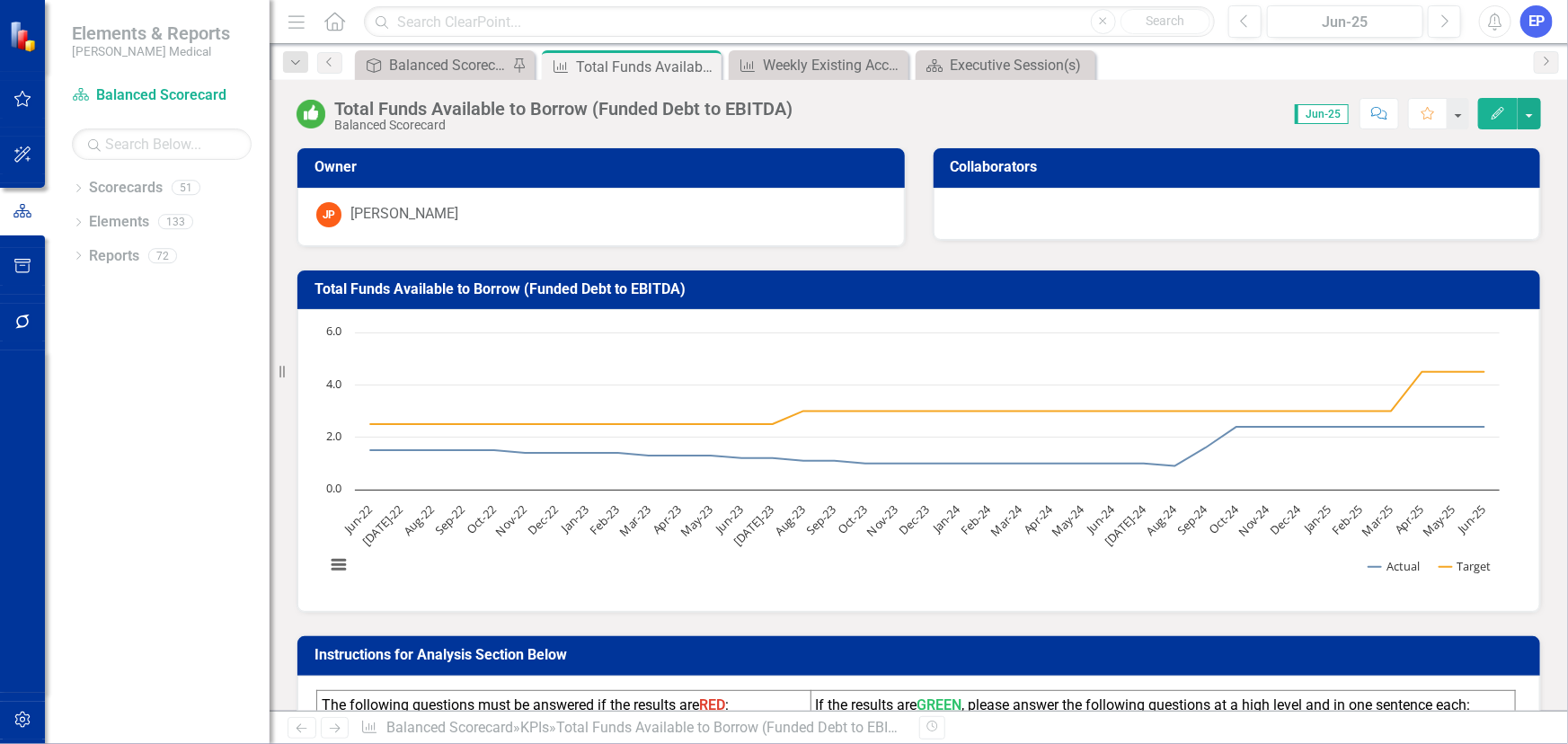 click on "Total Funds Available to Borrow (Funded Debt to EBITDA)" at bounding box center (922, 289) 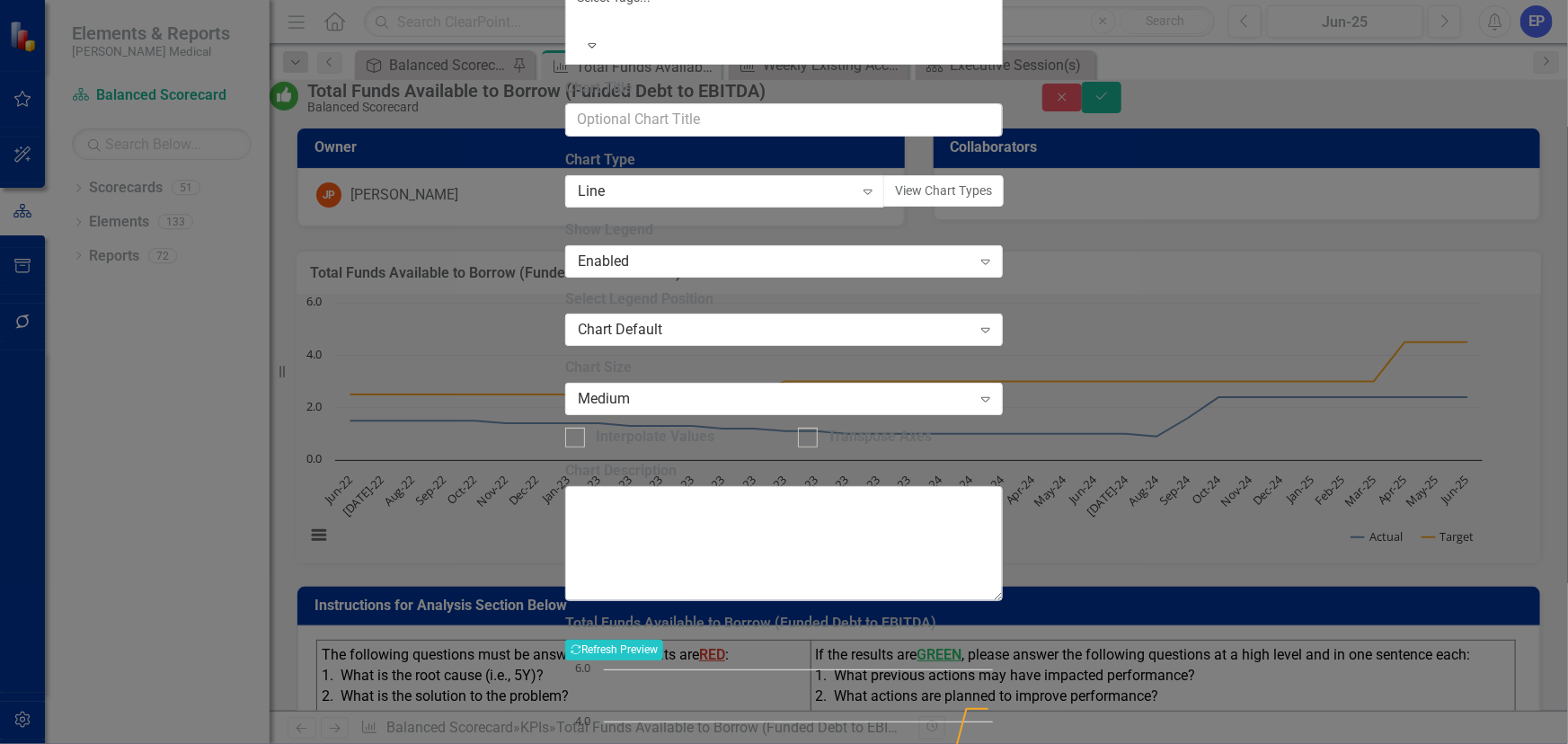 click on "Chart Axis Format" at bounding box center (827, -126) 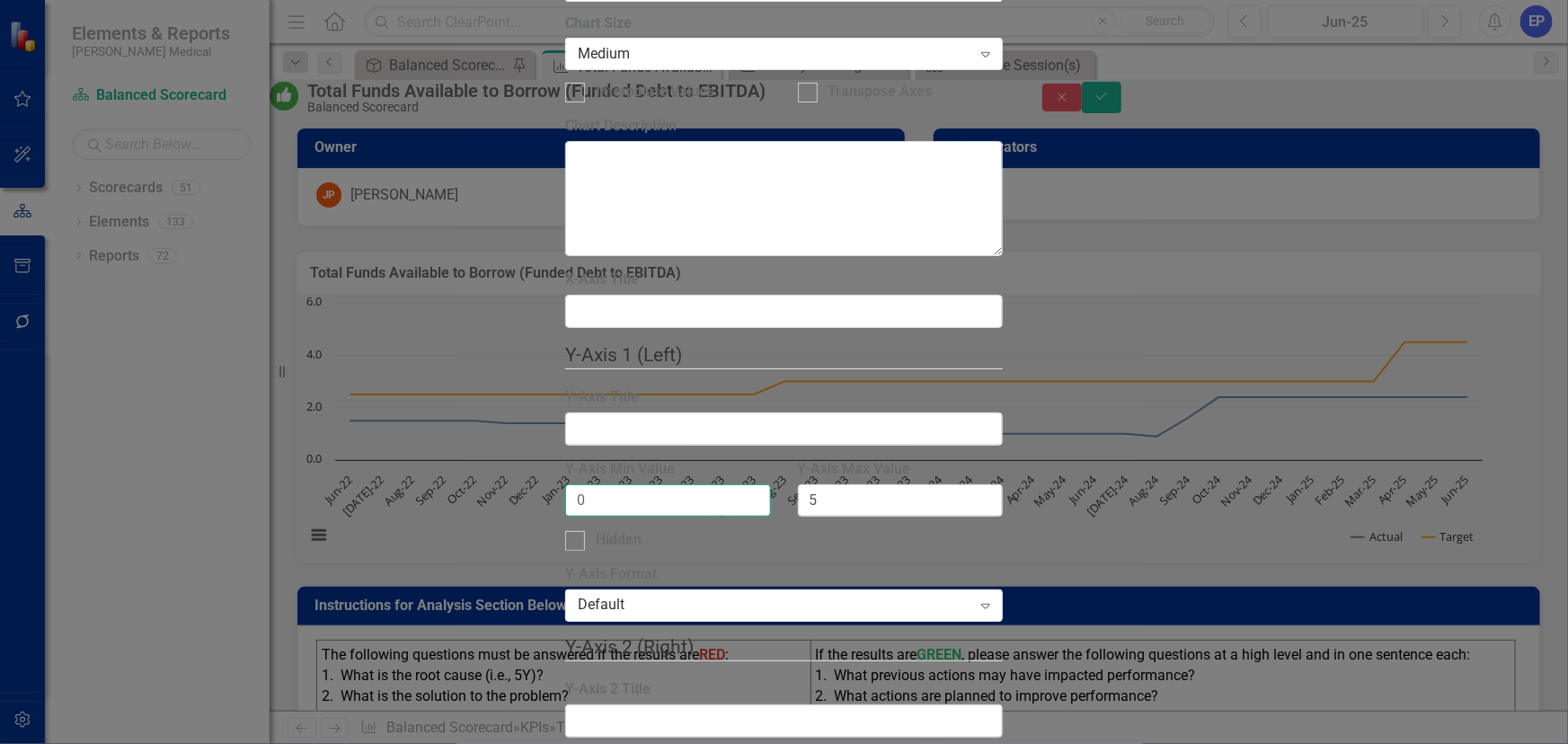 drag, startPoint x: 728, startPoint y: 269, endPoint x: 368, endPoint y: 299, distance: 361.2478 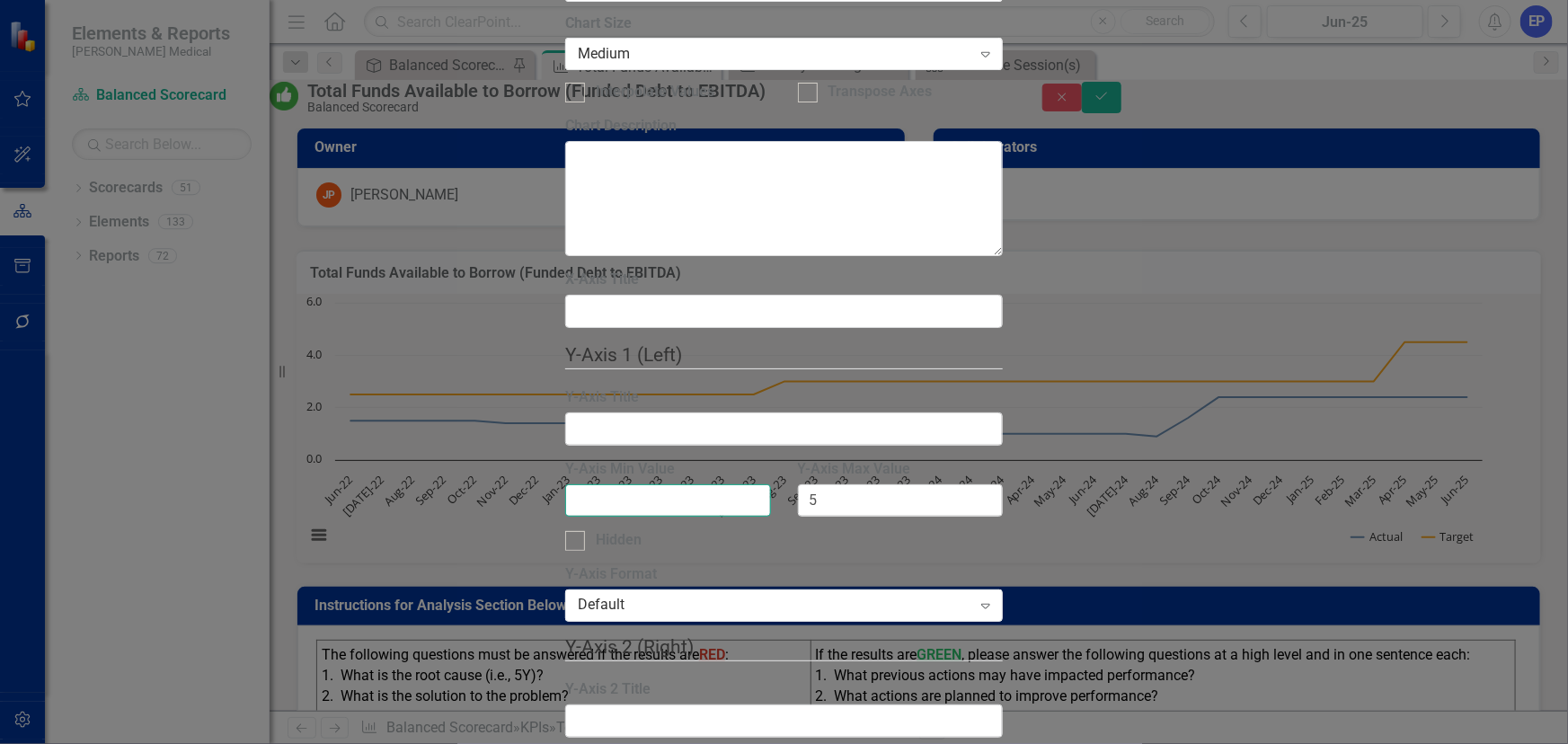 type 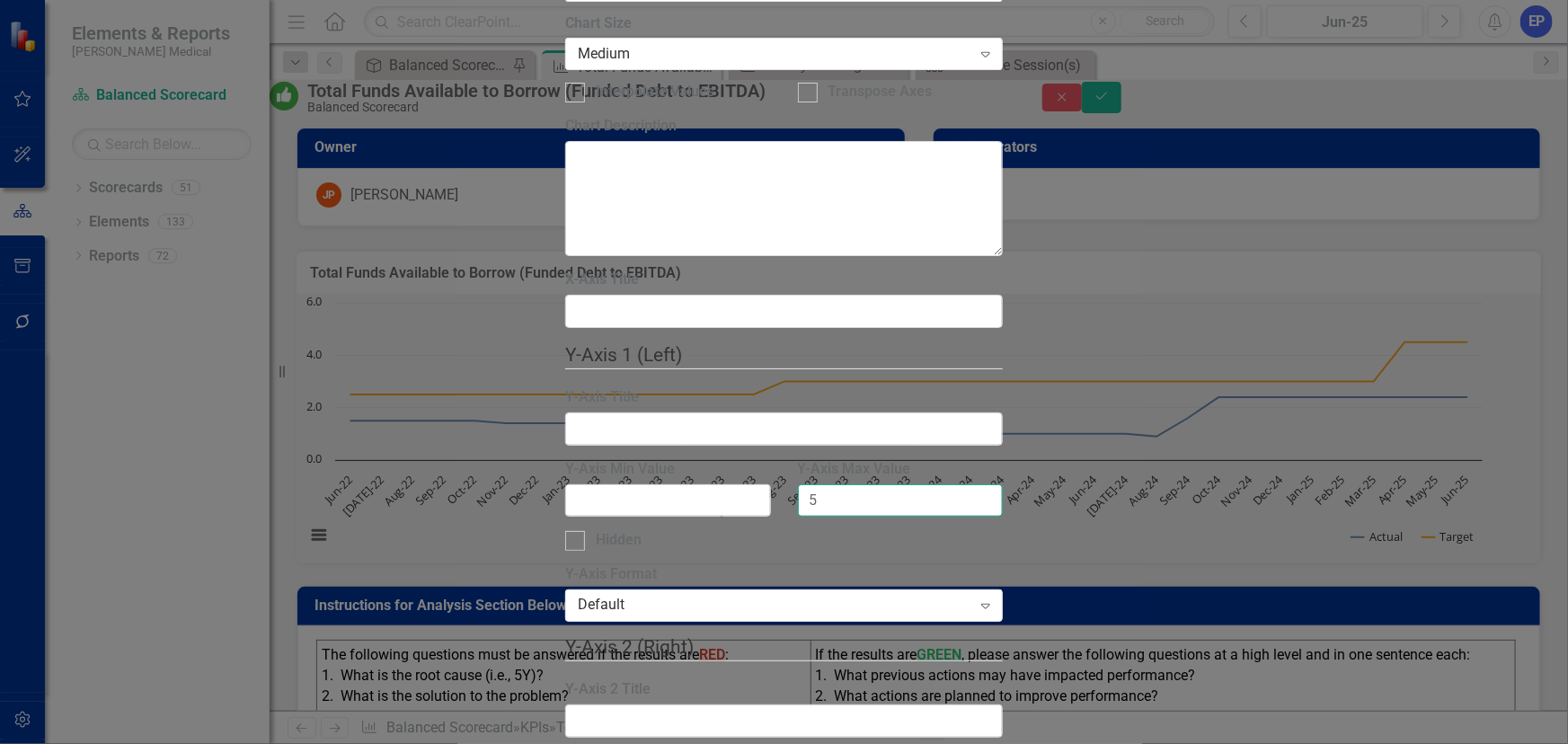 click on "5" at bounding box center [900, 500] 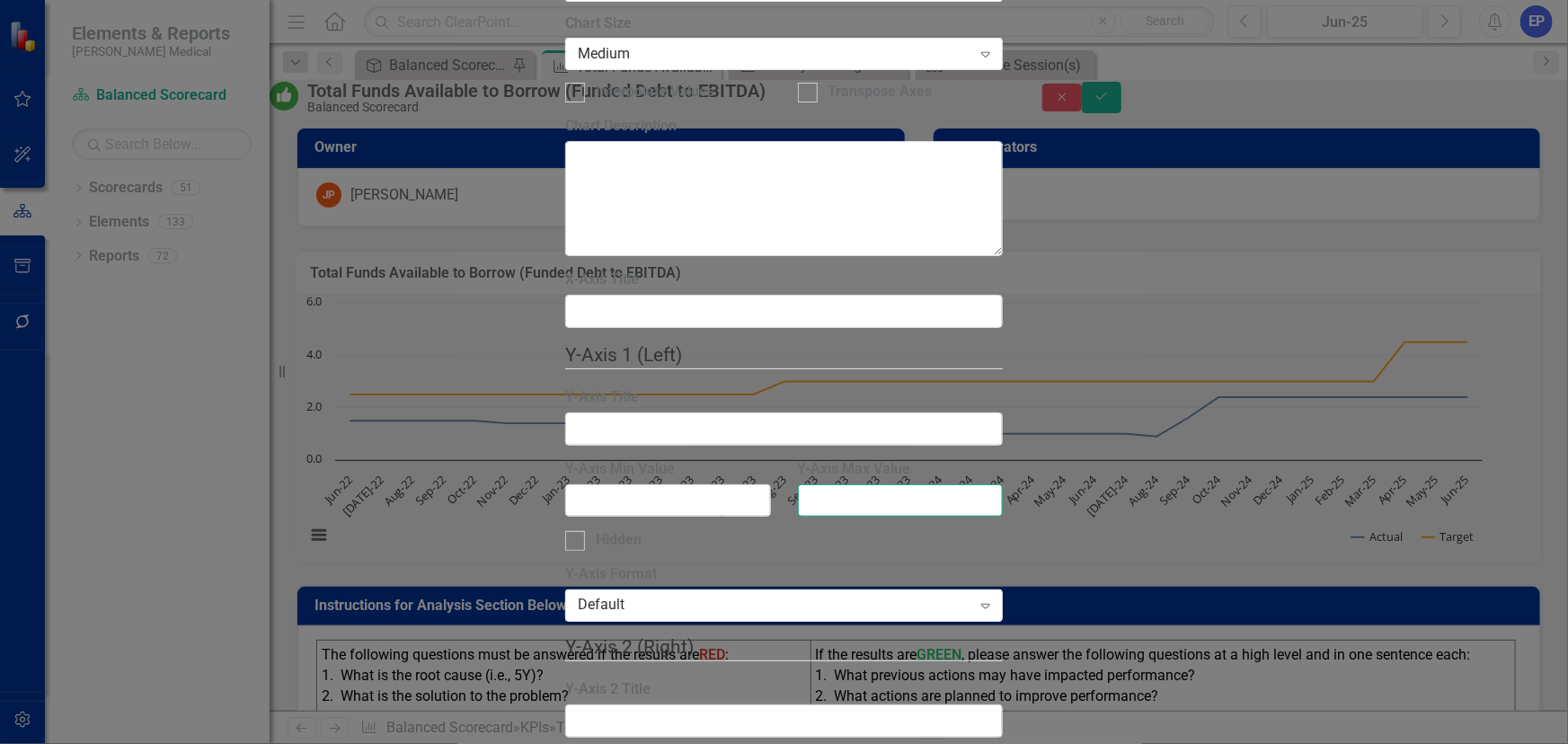 type 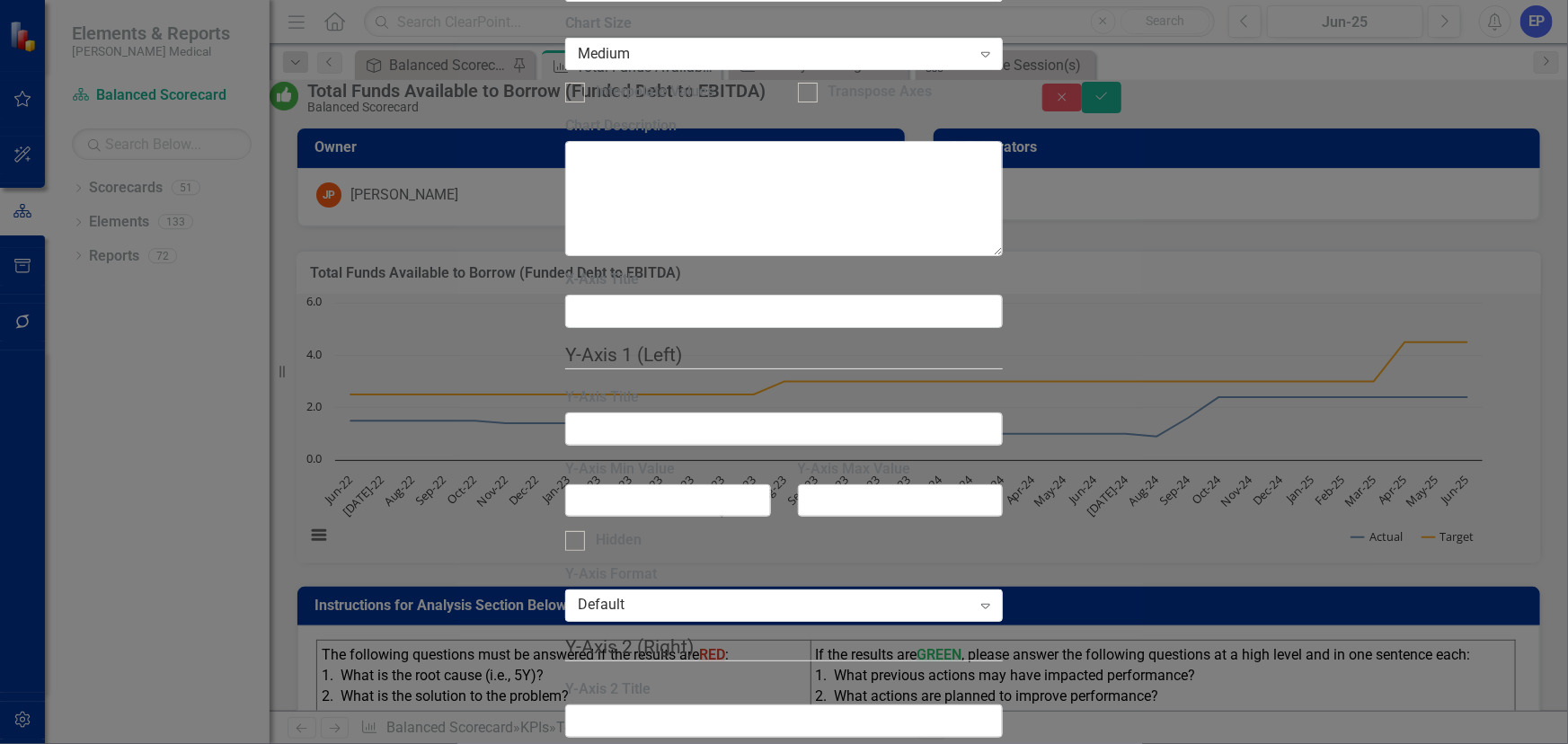 click on "Recalculate Refresh Preview" at bounding box center [614, 995] 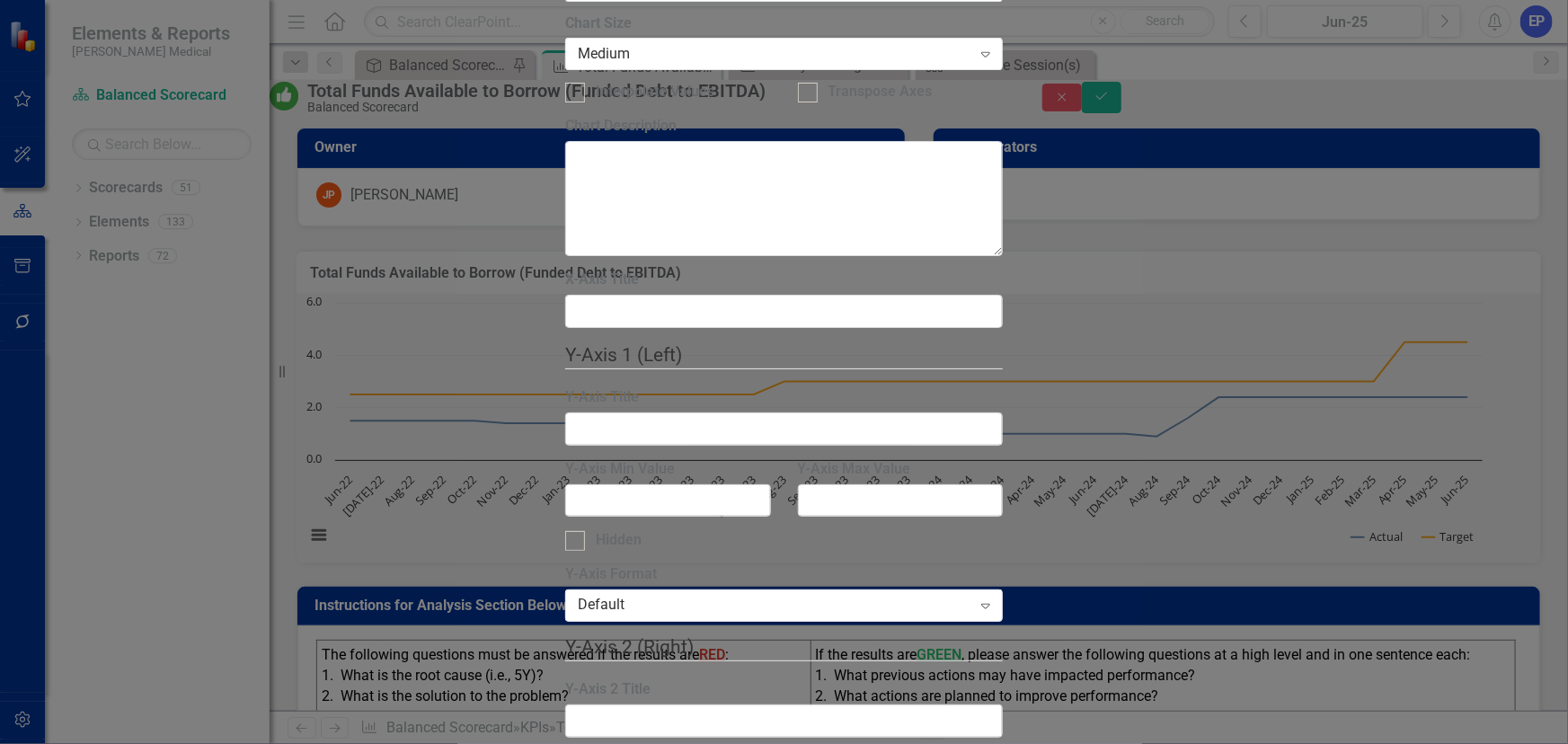 click on "Save" at bounding box center (660, 1289) 